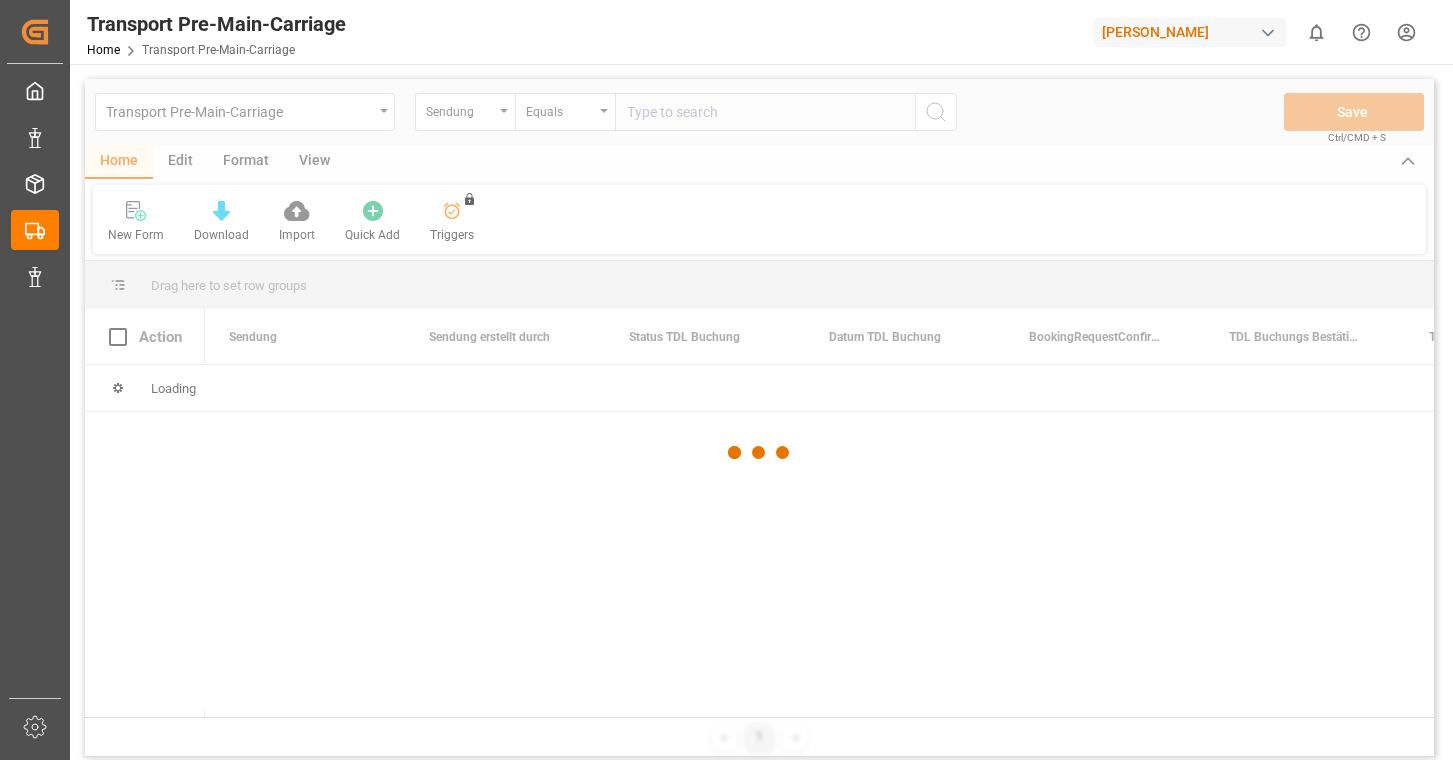 scroll, scrollTop: 0, scrollLeft: 0, axis: both 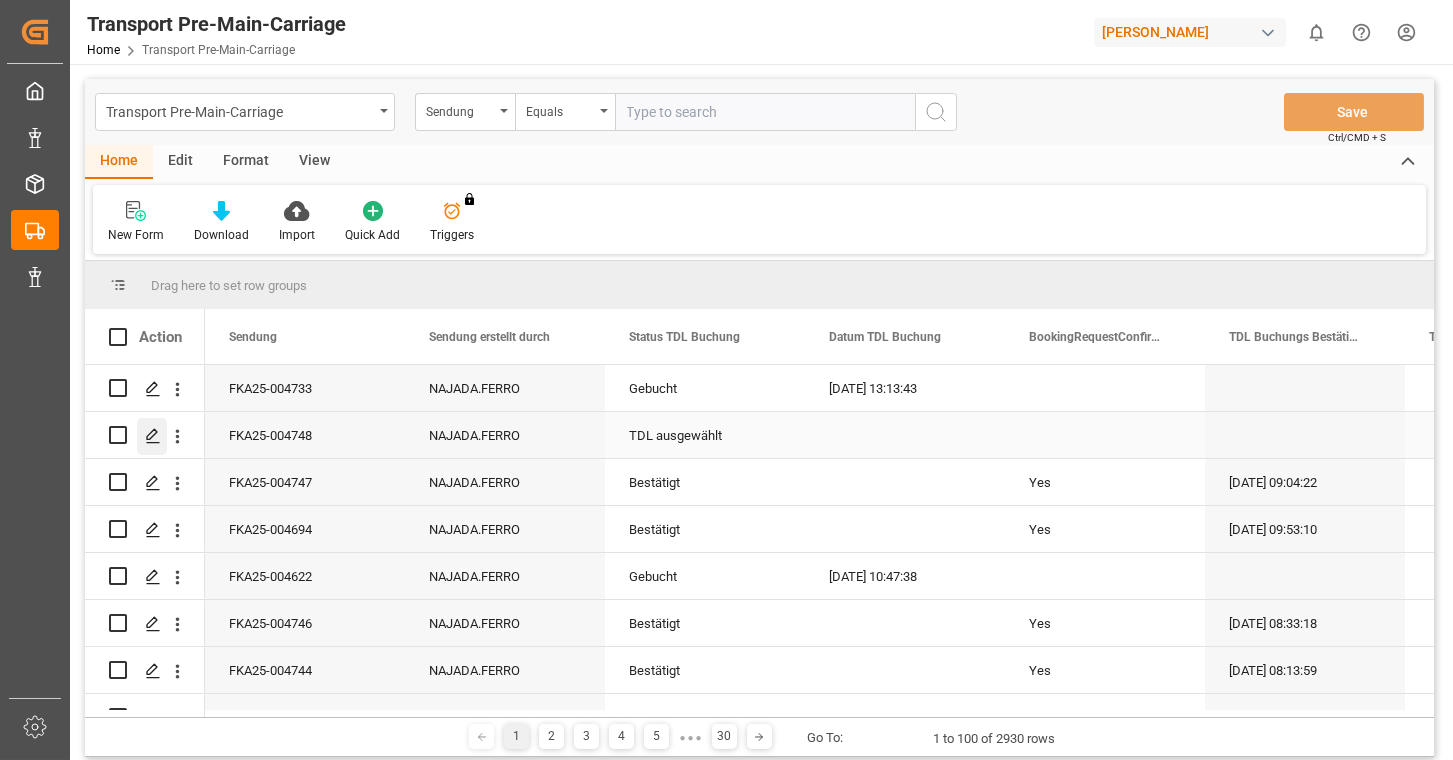 click 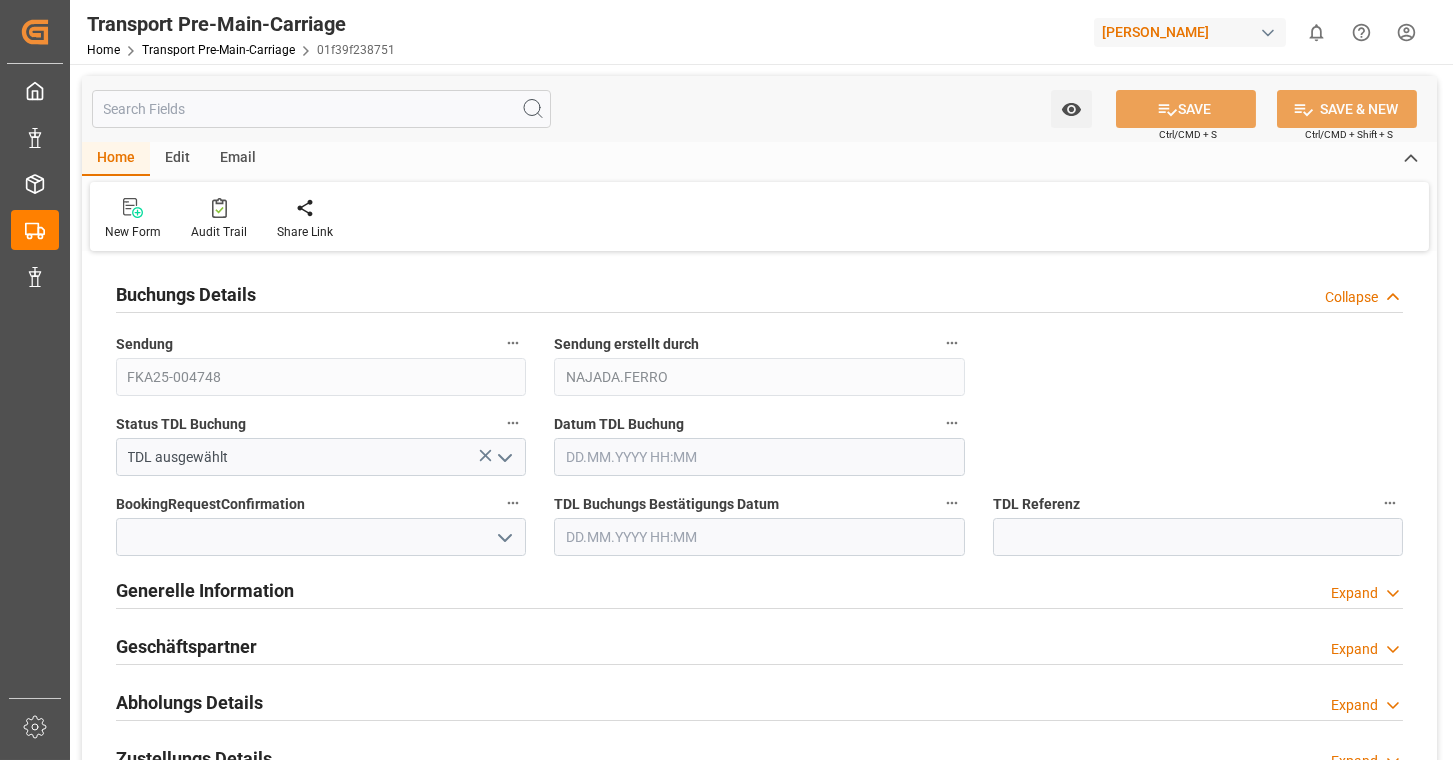 click on "Email" at bounding box center [238, 159] 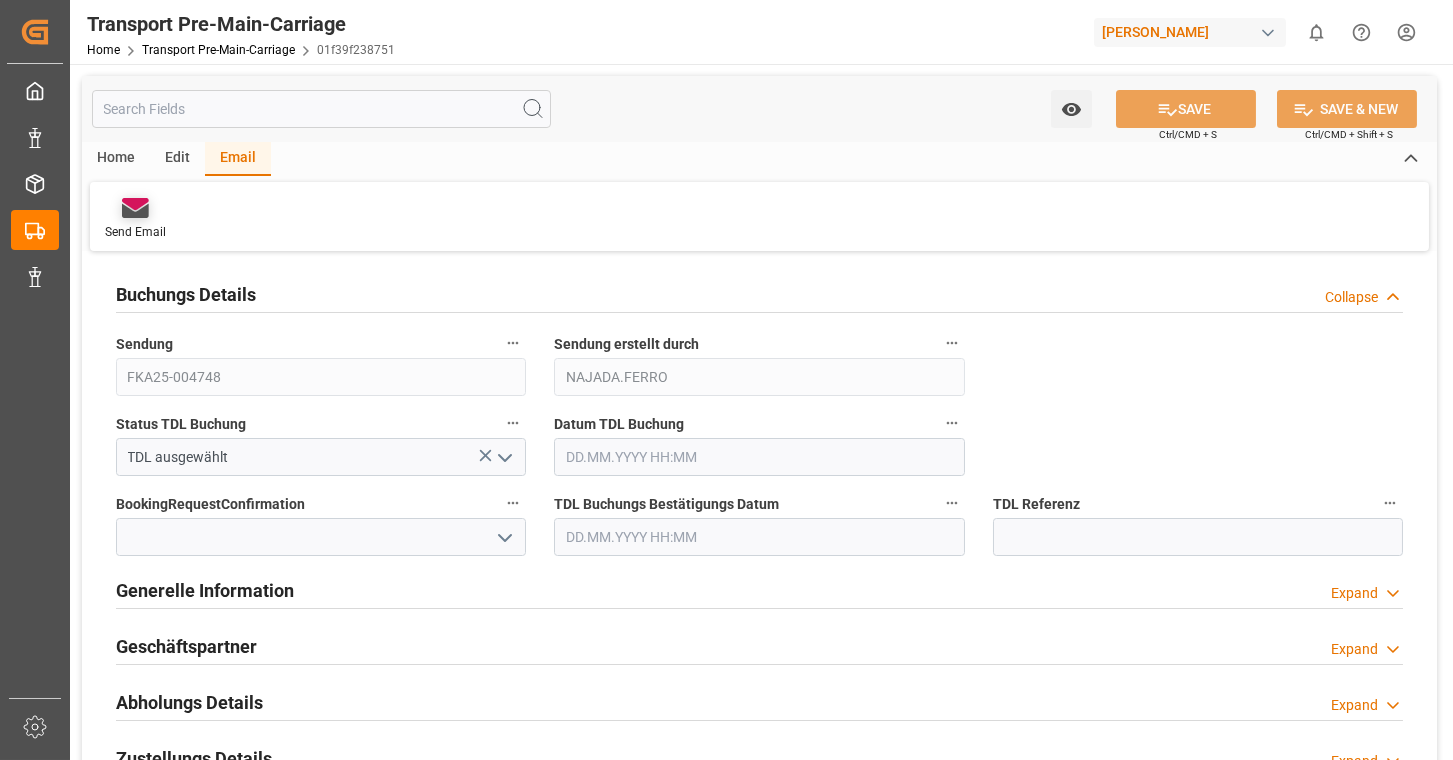click on "Send Email" at bounding box center [135, 219] 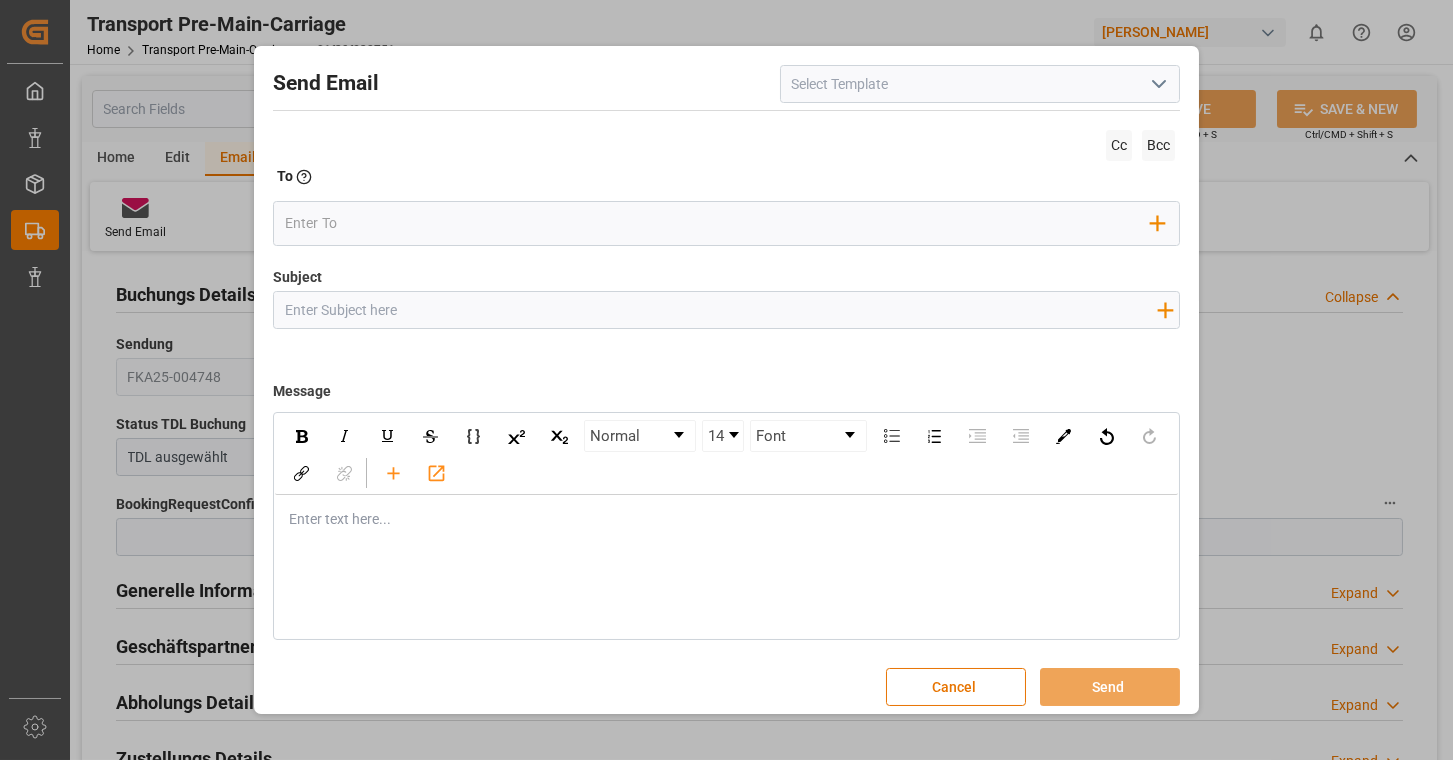 drag, startPoint x: 1109, startPoint y: 139, endPoint x: 1122, endPoint y: 130, distance: 15.811388 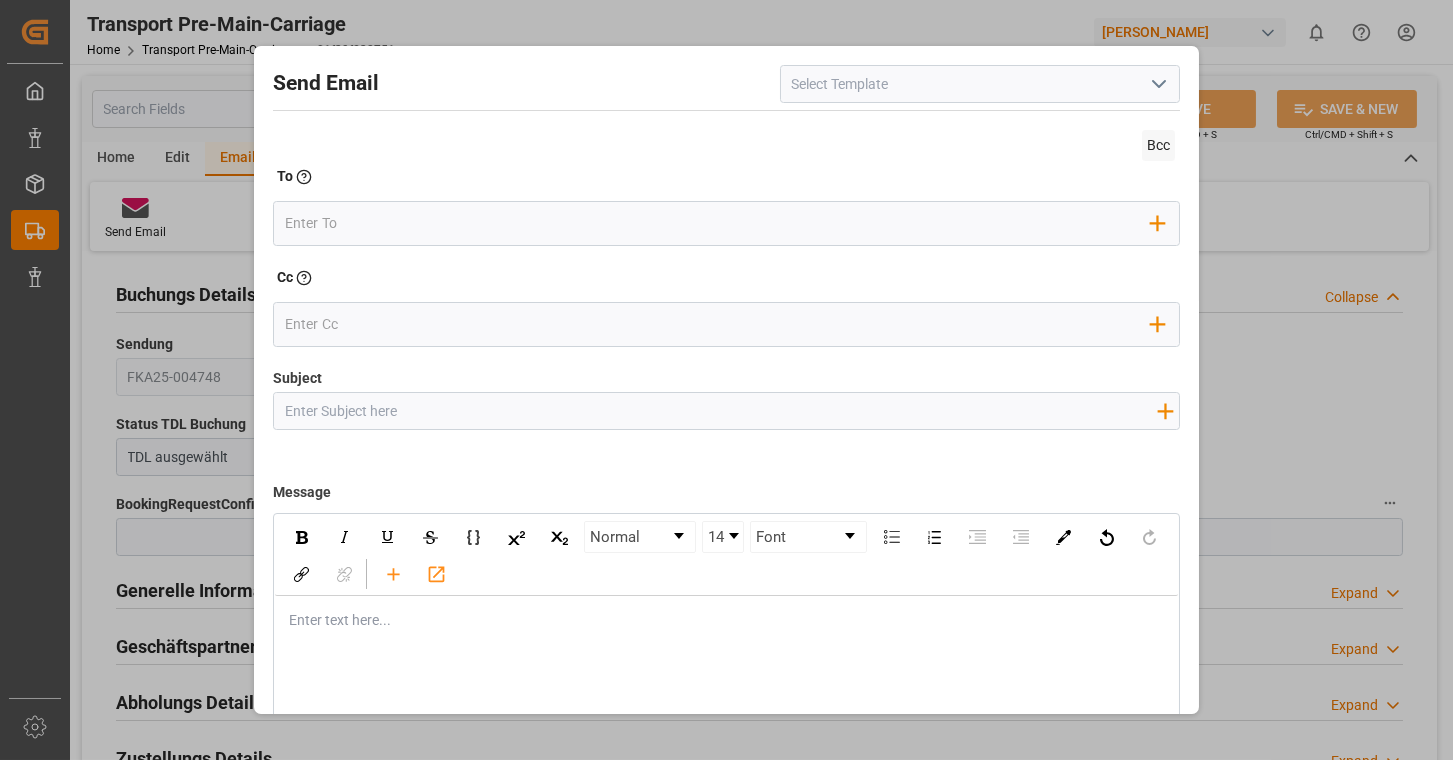click 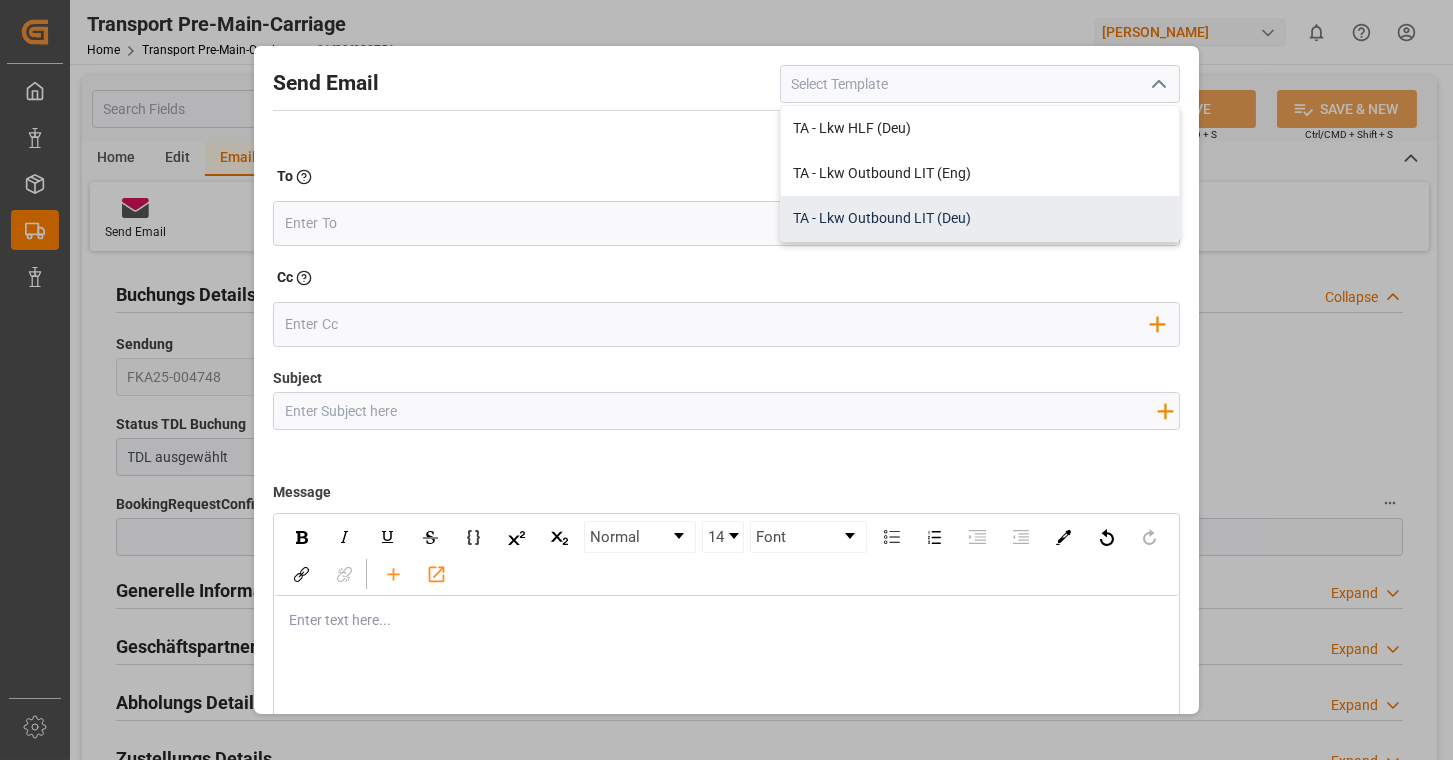 click on "TA - Lkw Outbound LIT (Deu)" at bounding box center [980, 218] 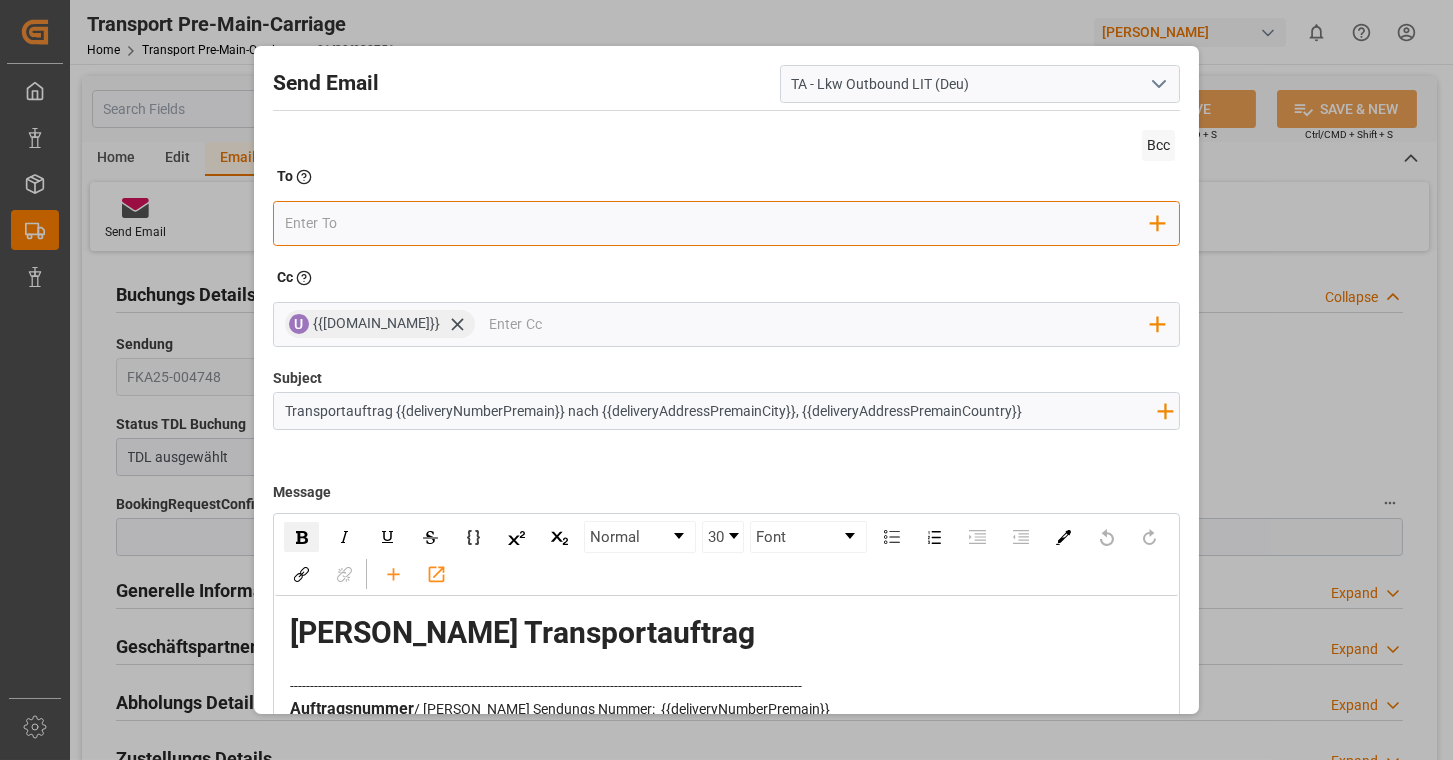 click on "Add Field to To" at bounding box center [726, 223] 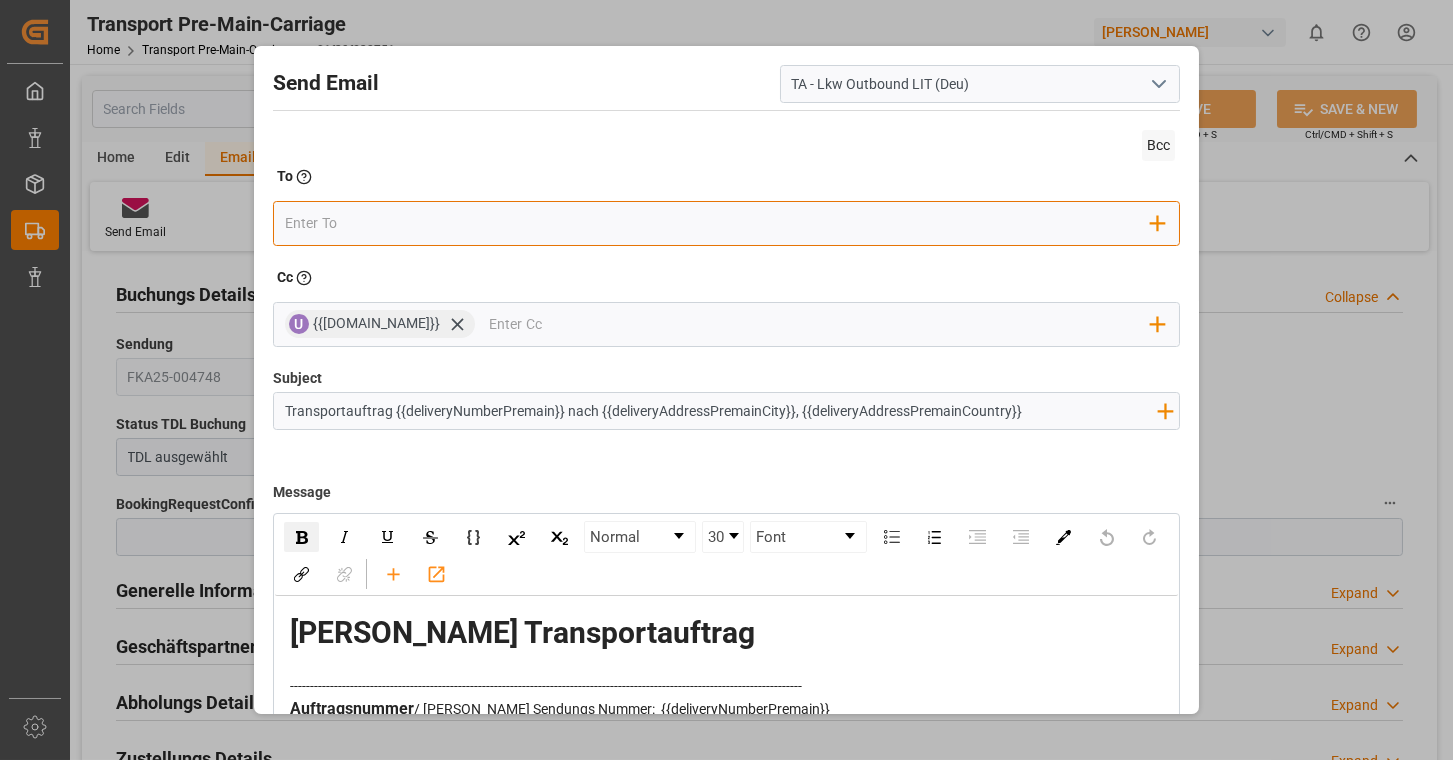click at bounding box center (718, 223) 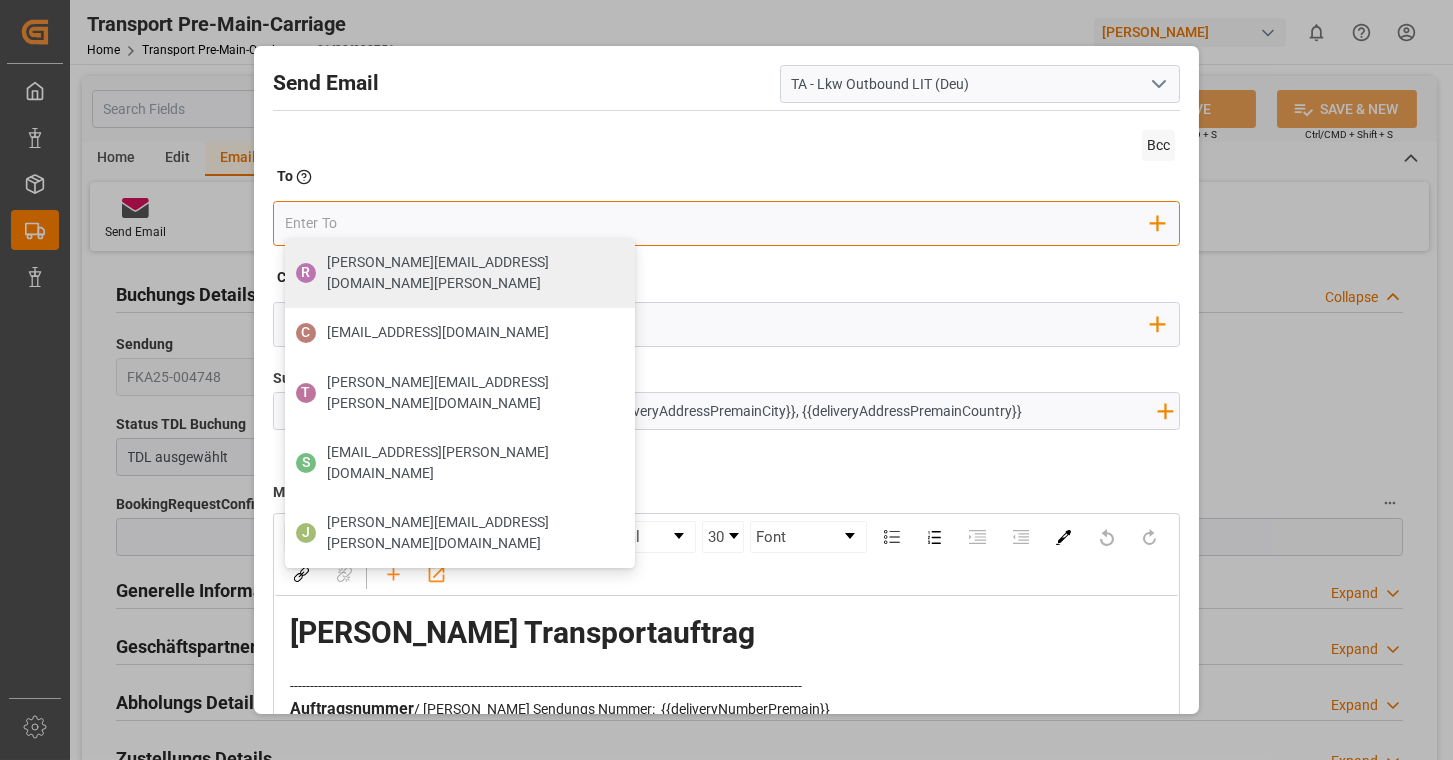 type on "[EMAIL_ADDRESS][DOMAIN_NAME]" 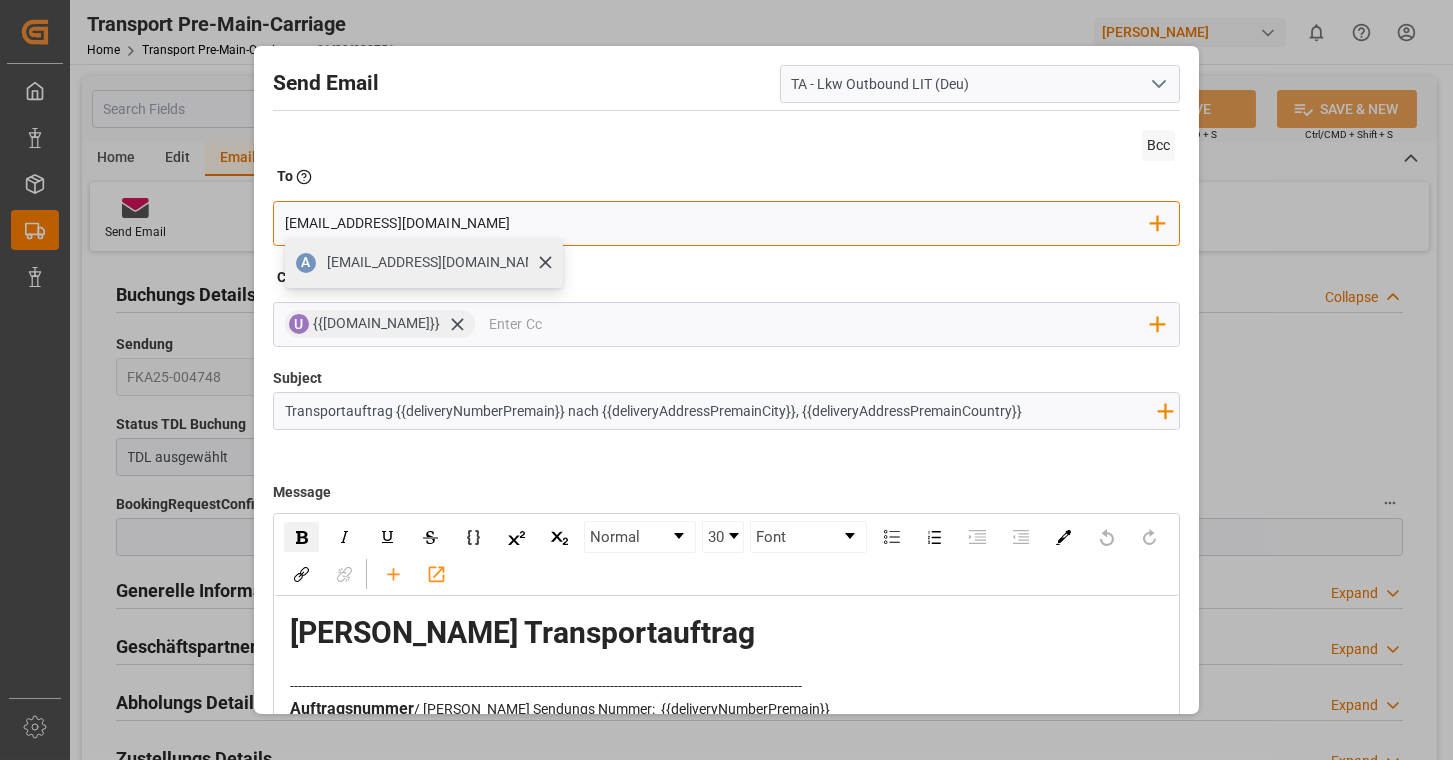 click on "[EMAIL_ADDRESS][DOMAIN_NAME]" at bounding box center (438, 262) 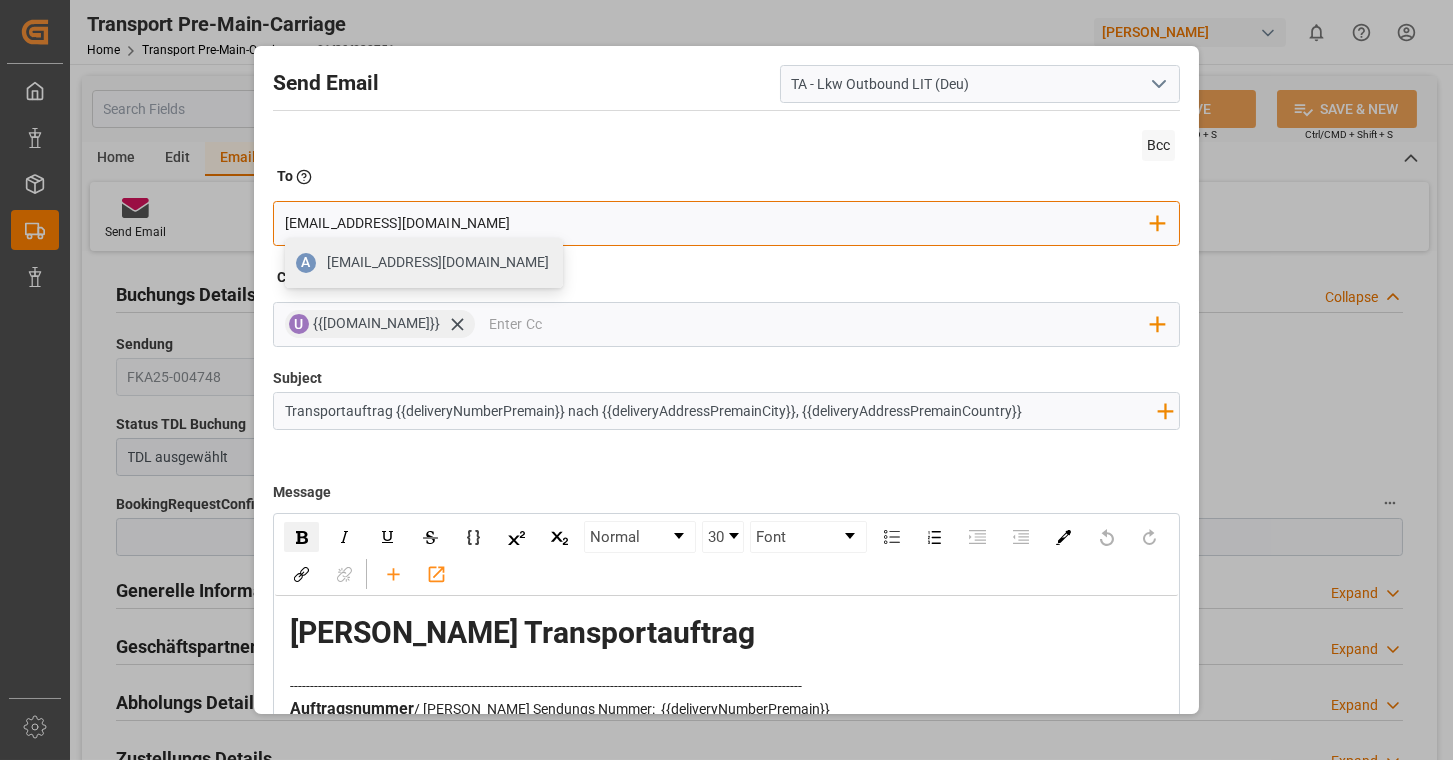 type 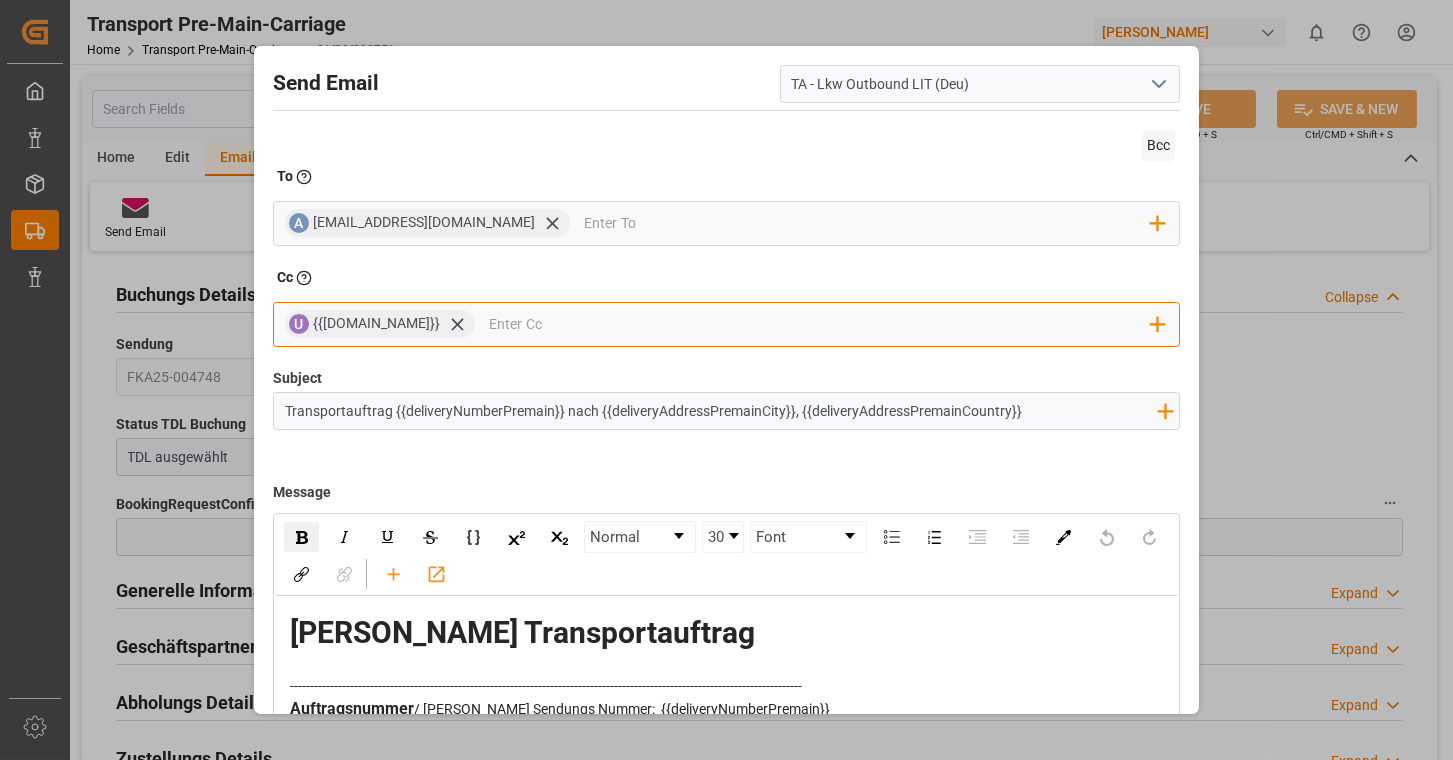 click at bounding box center (820, 324) 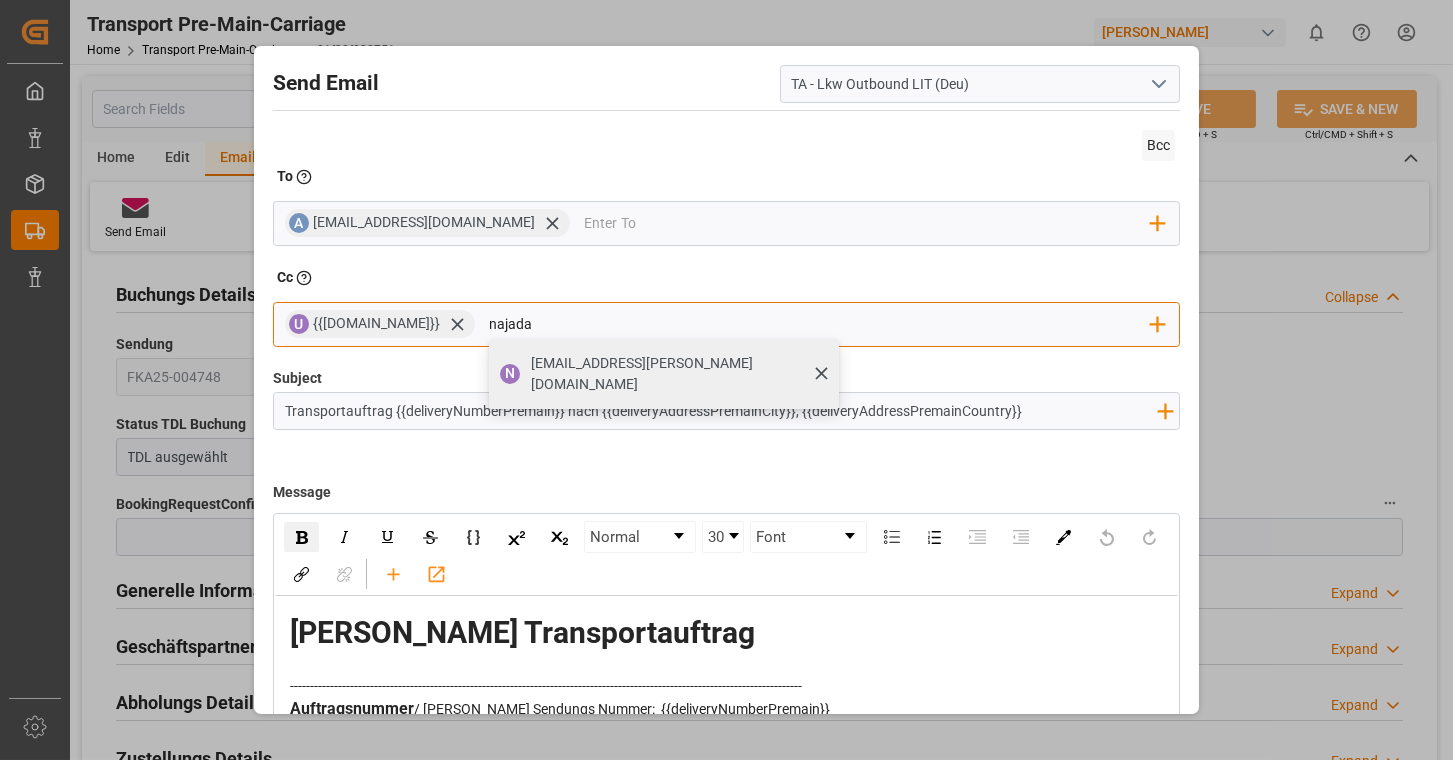 click on "[EMAIL_ADDRESS][PERSON_NAME][DOMAIN_NAME]" at bounding box center (678, 374) 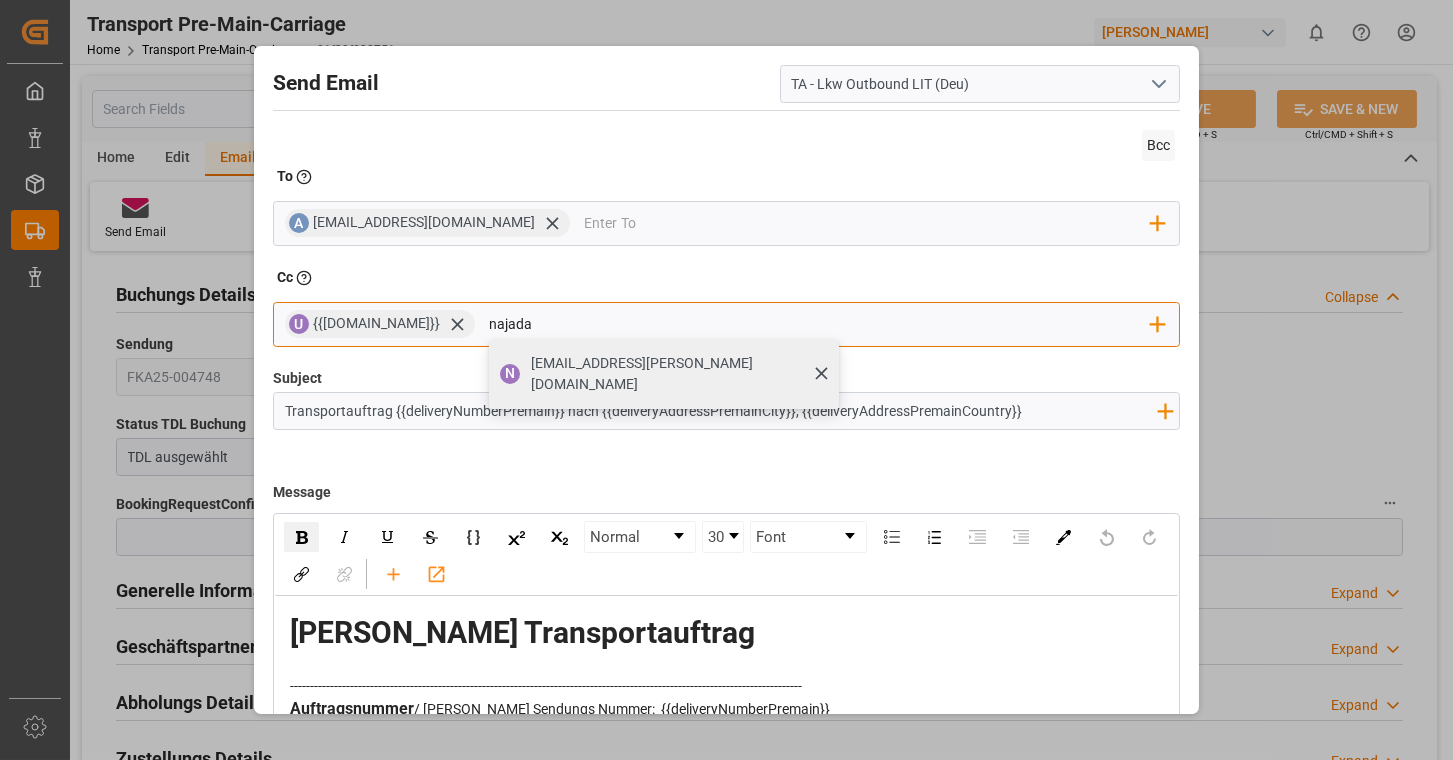 type 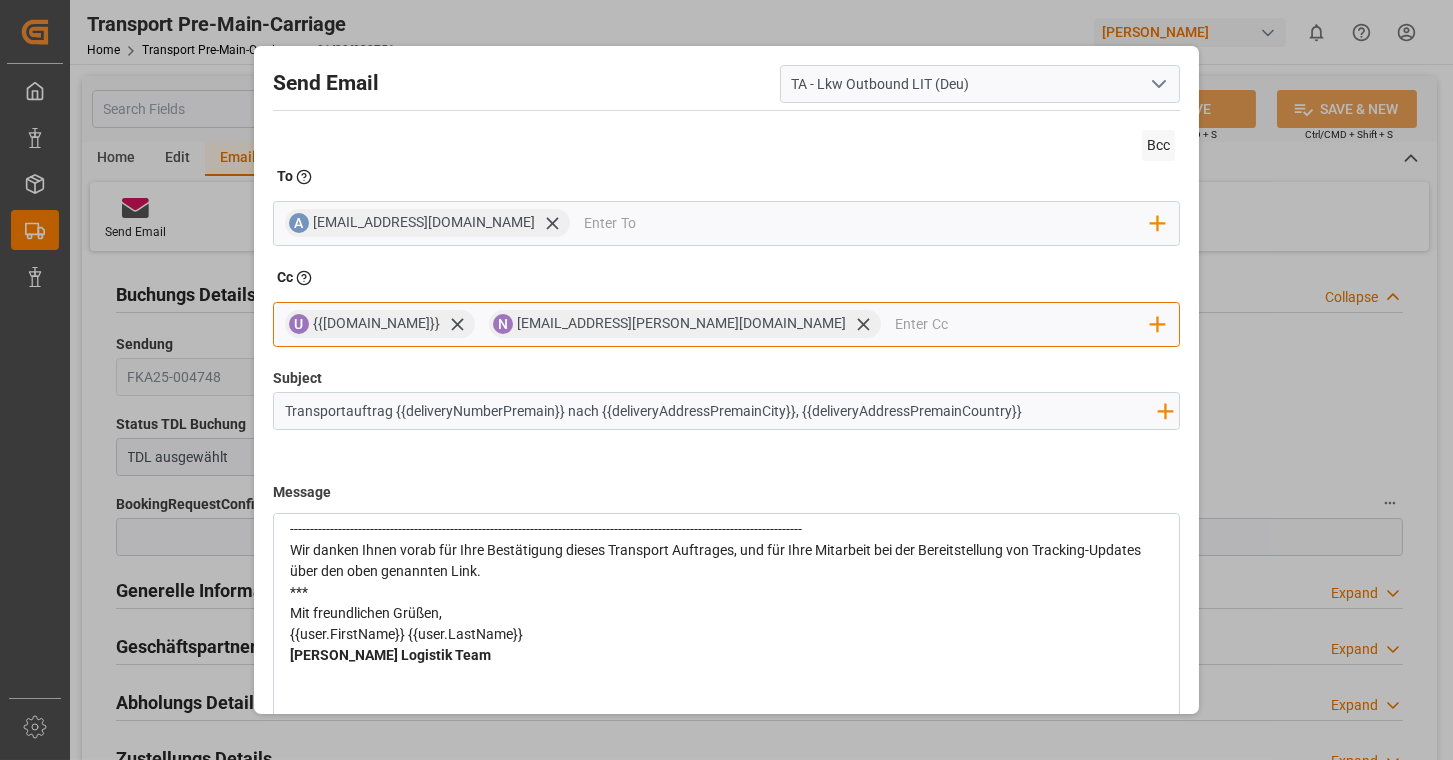 scroll, scrollTop: 1771, scrollLeft: 0, axis: vertical 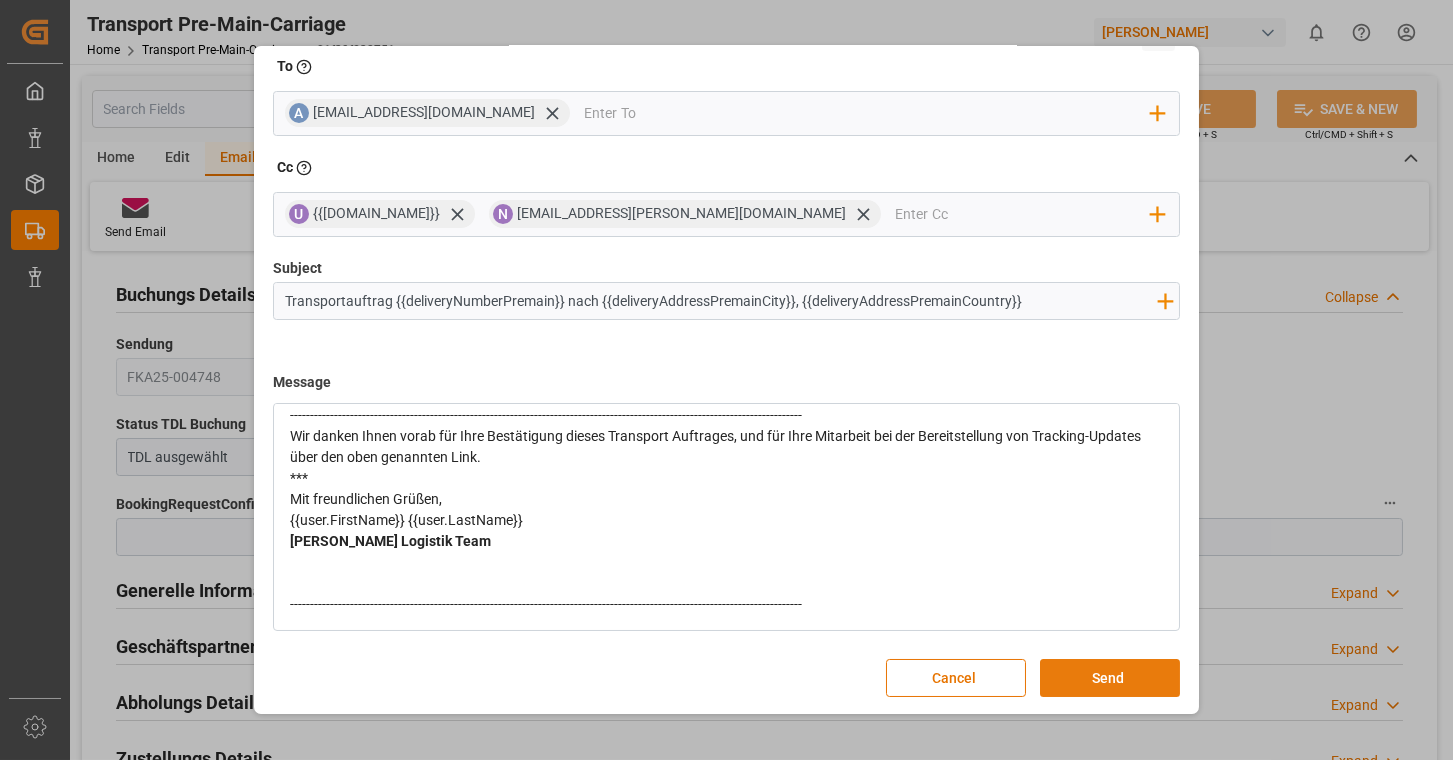 click on "Send" at bounding box center (1110, 678) 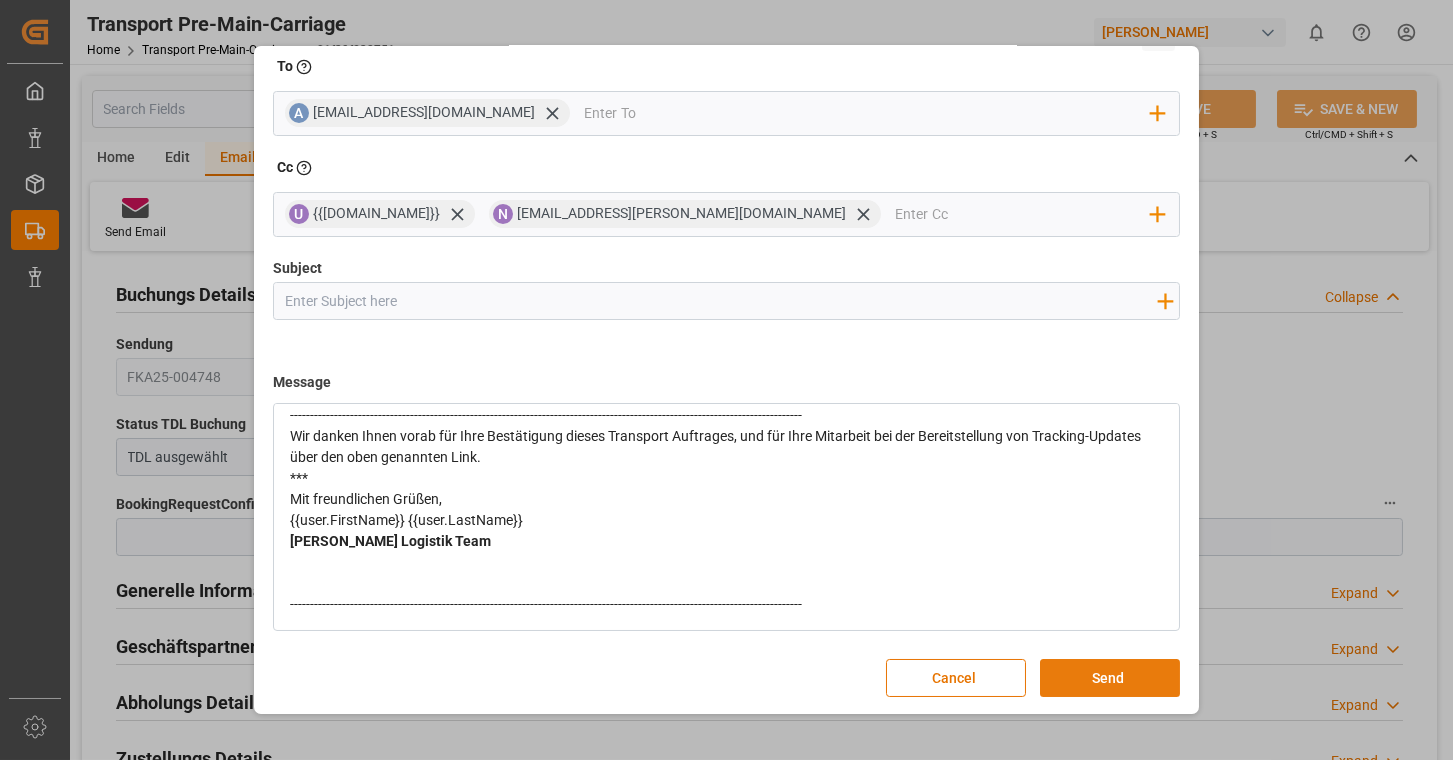 type 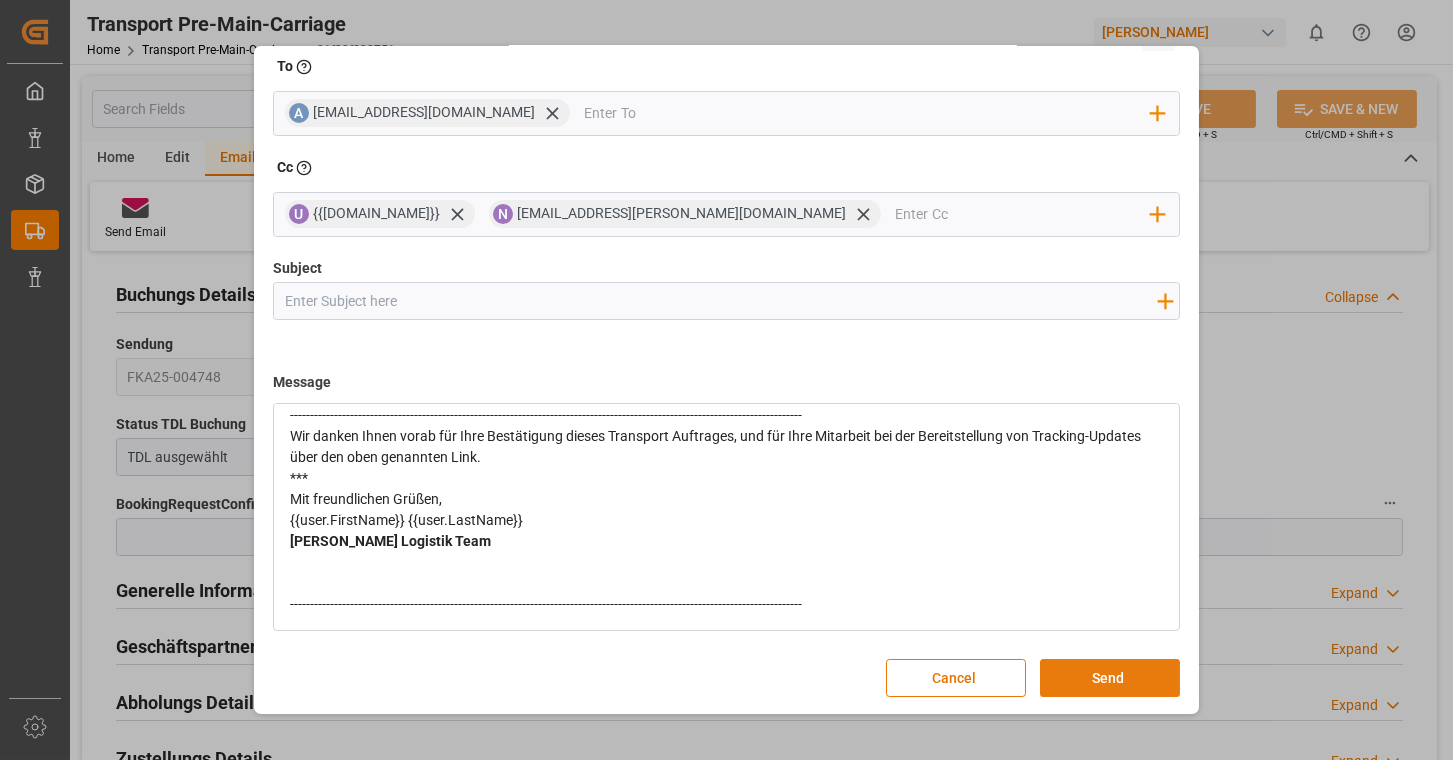 scroll, scrollTop: 0, scrollLeft: 0, axis: both 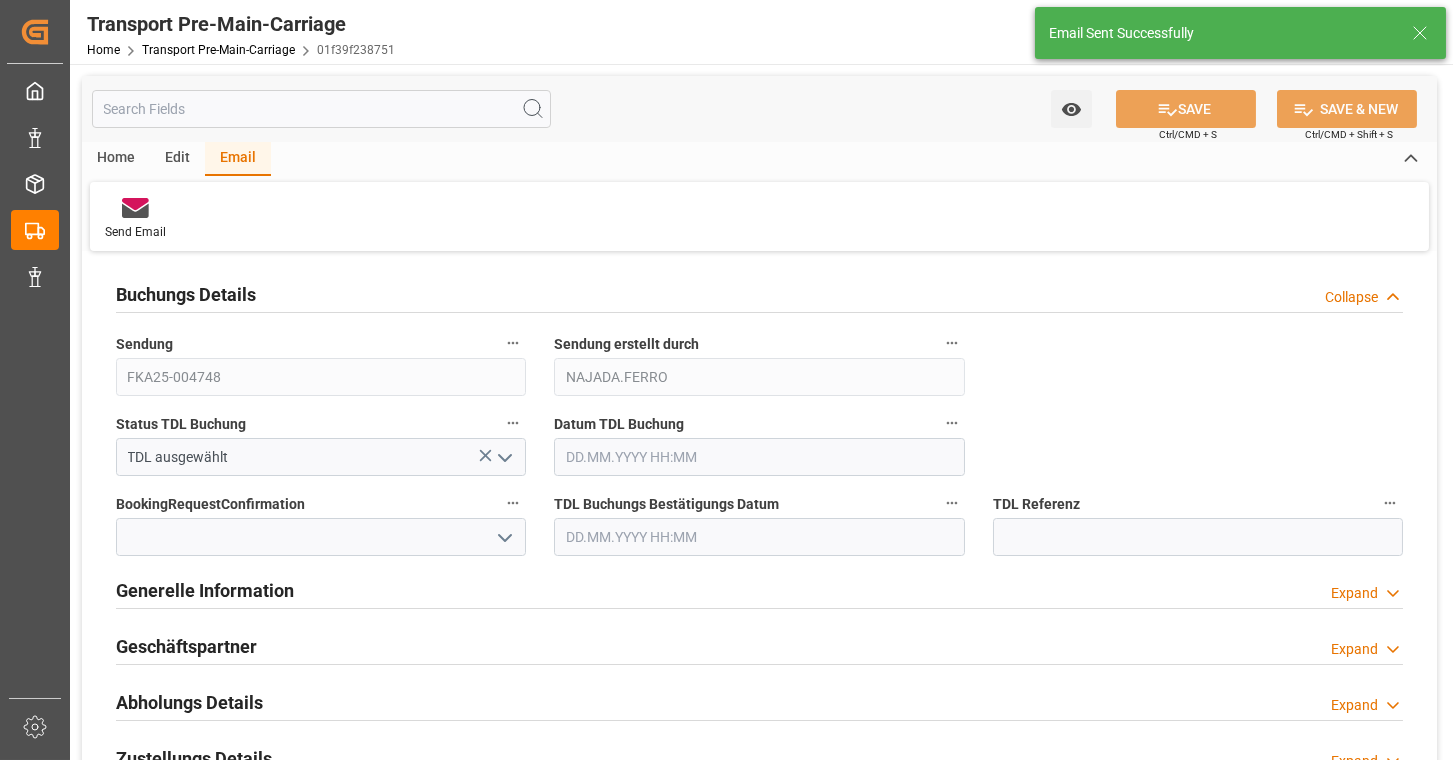 click 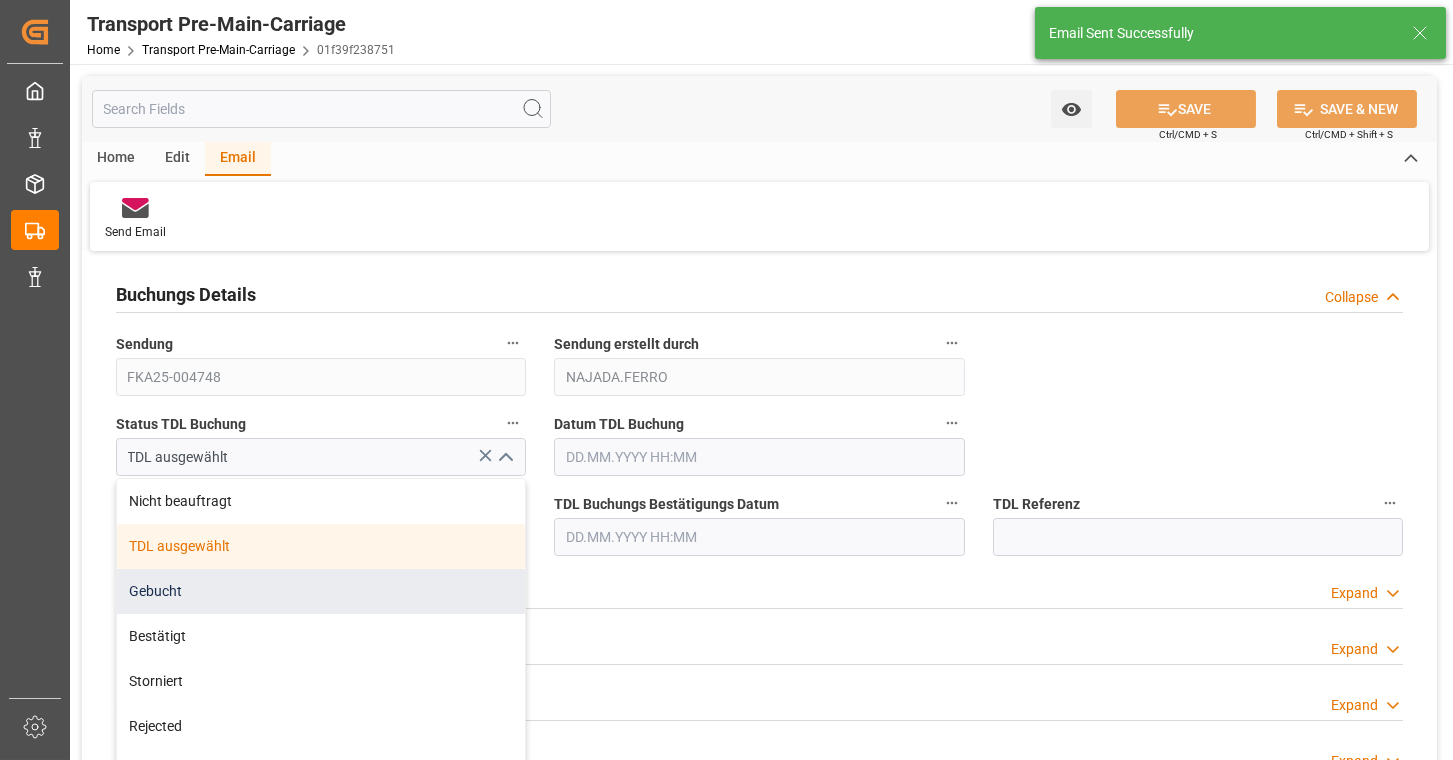 click on "Gebucht" at bounding box center (321, 591) 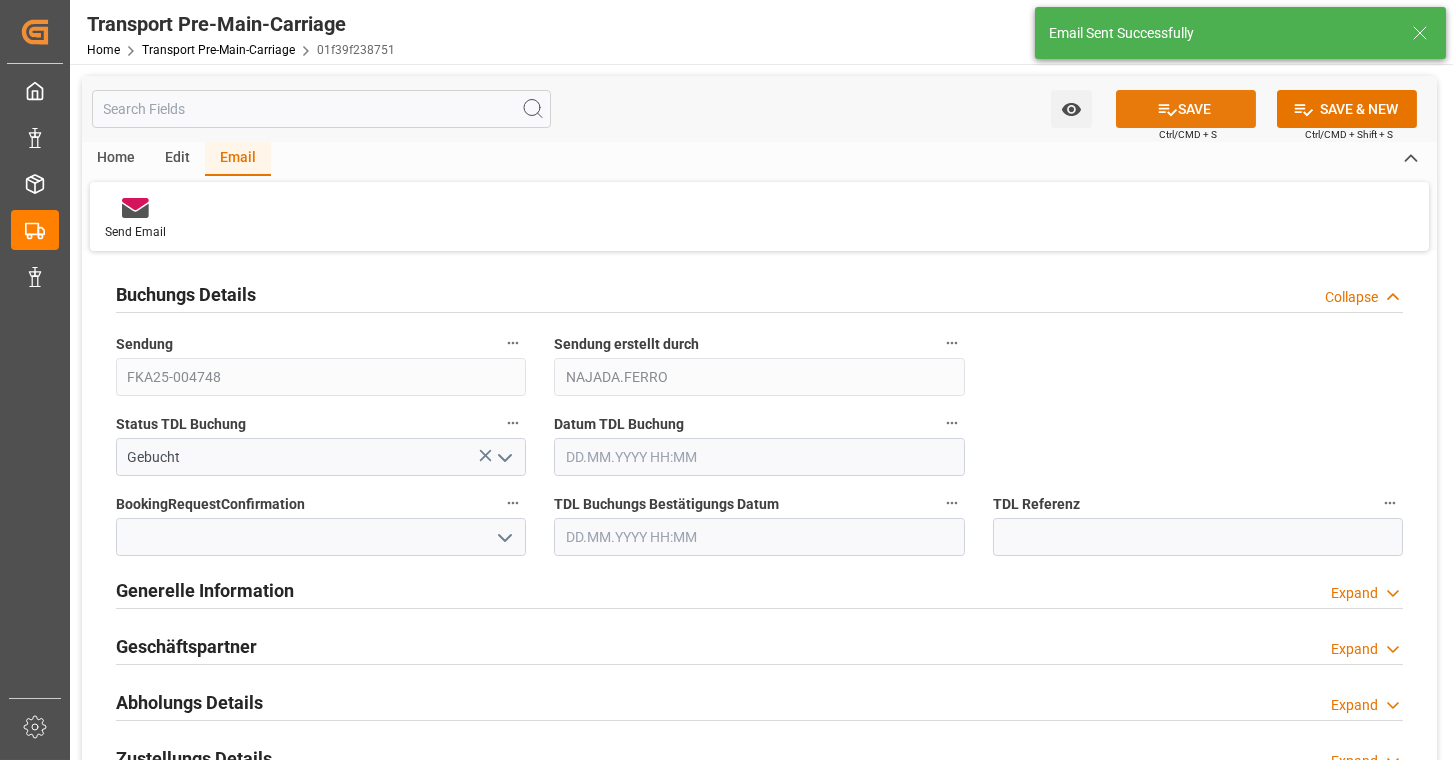 click on "SAVE" at bounding box center (1186, 109) 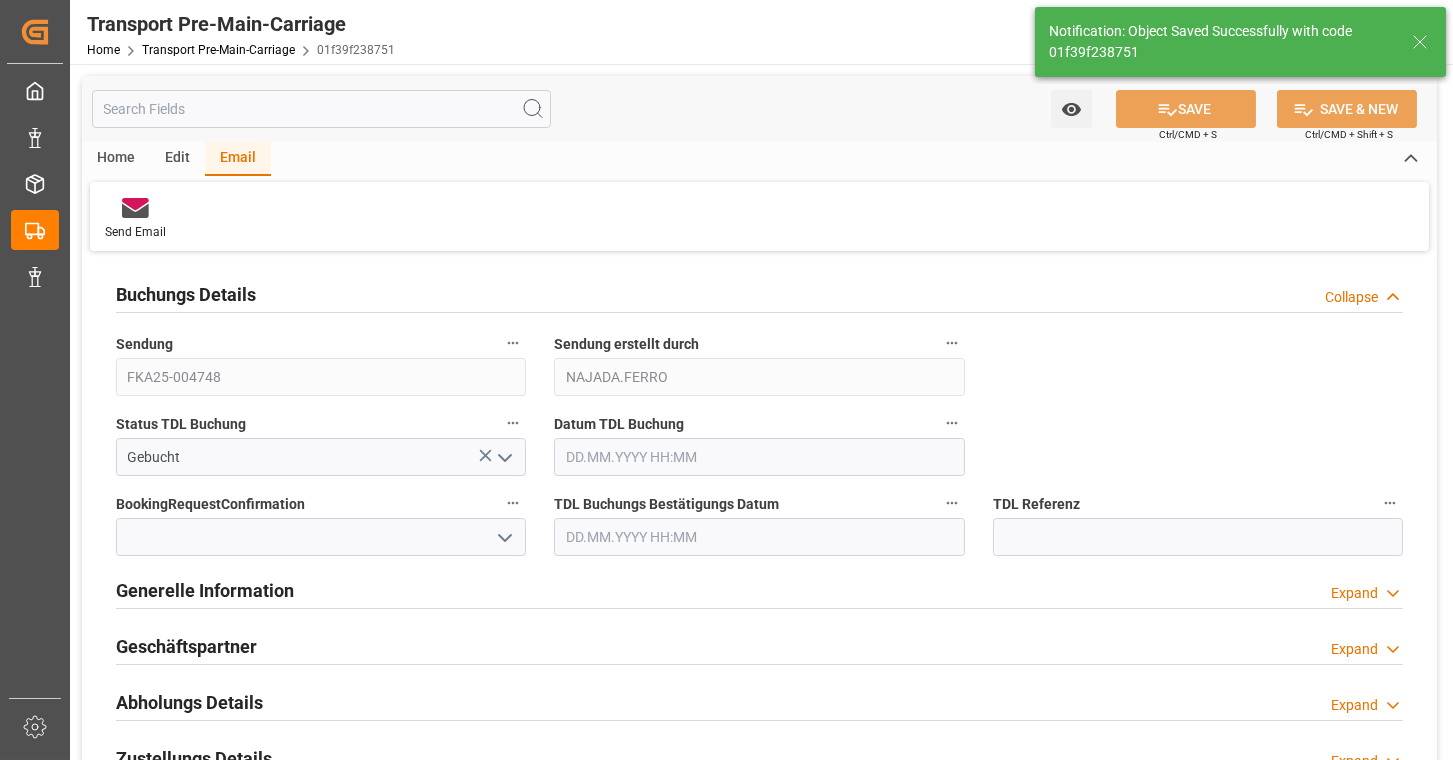 type on "17.07.2025 09:31" 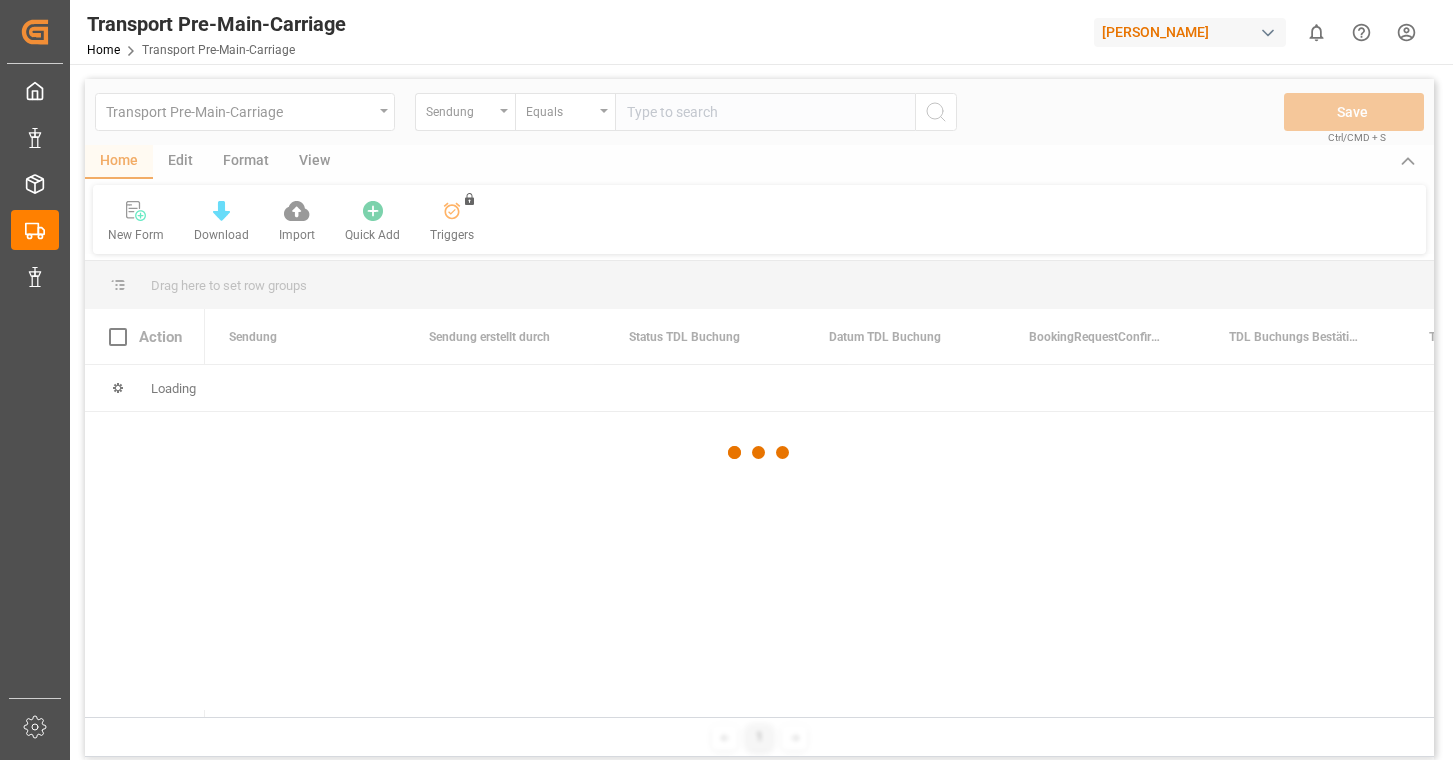 scroll, scrollTop: 0, scrollLeft: 0, axis: both 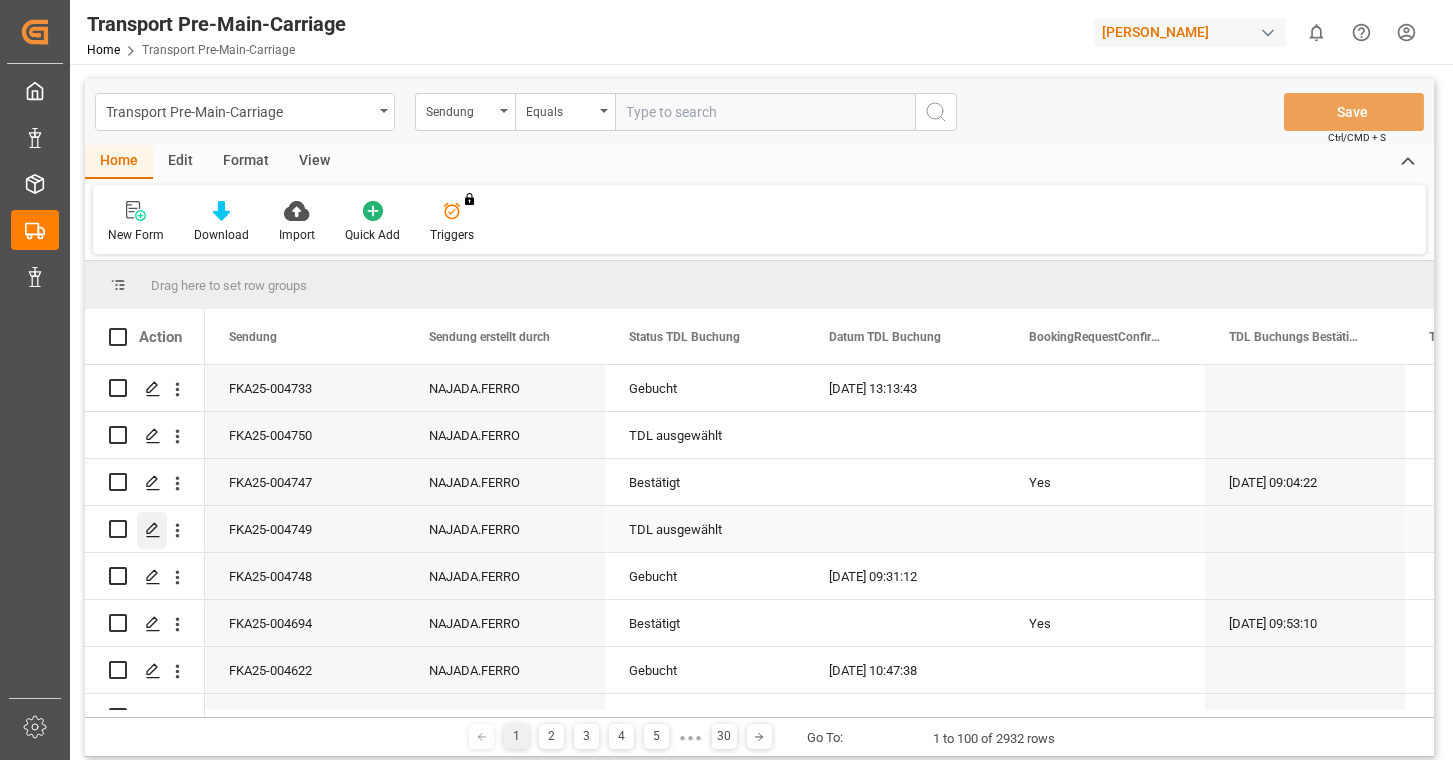 click 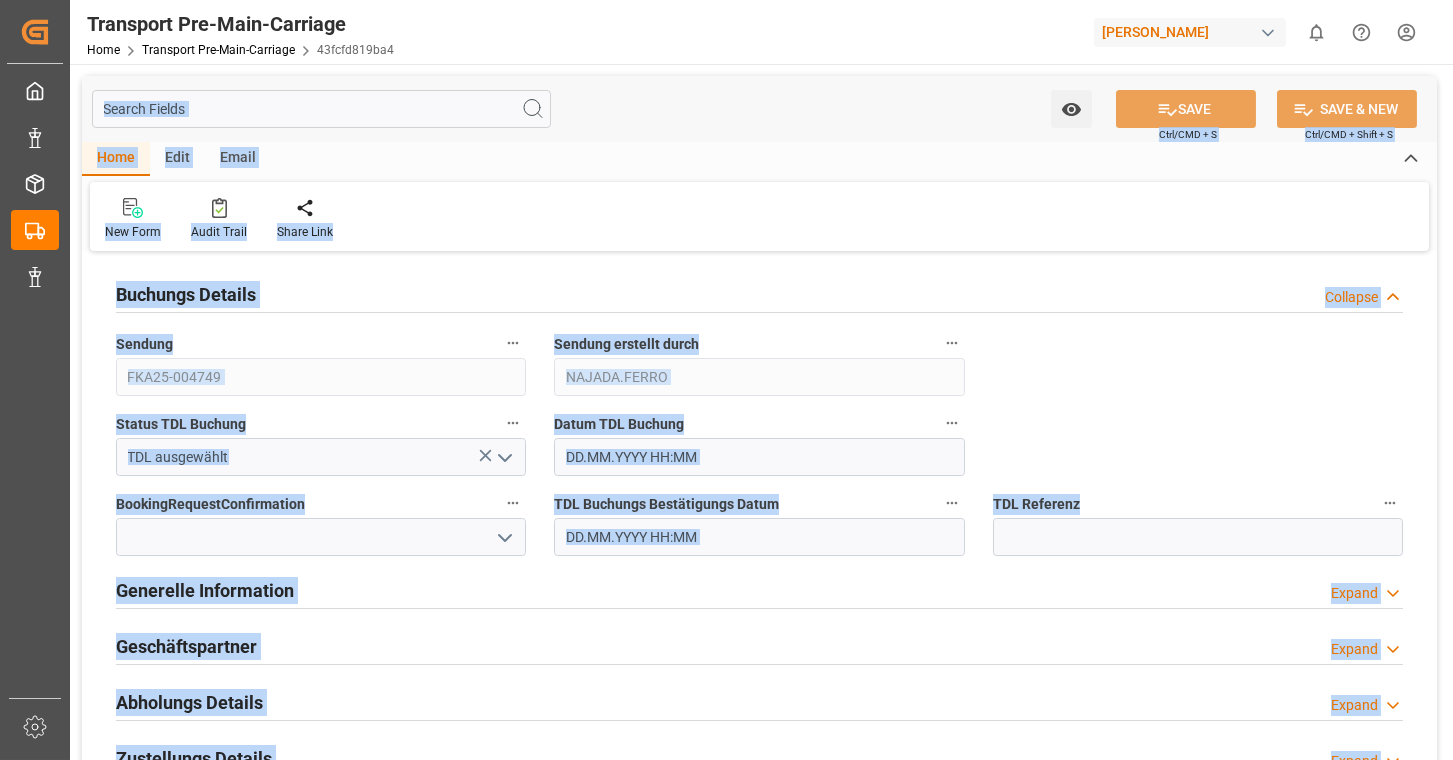 click on "Home Edit Email" at bounding box center [759, 159] 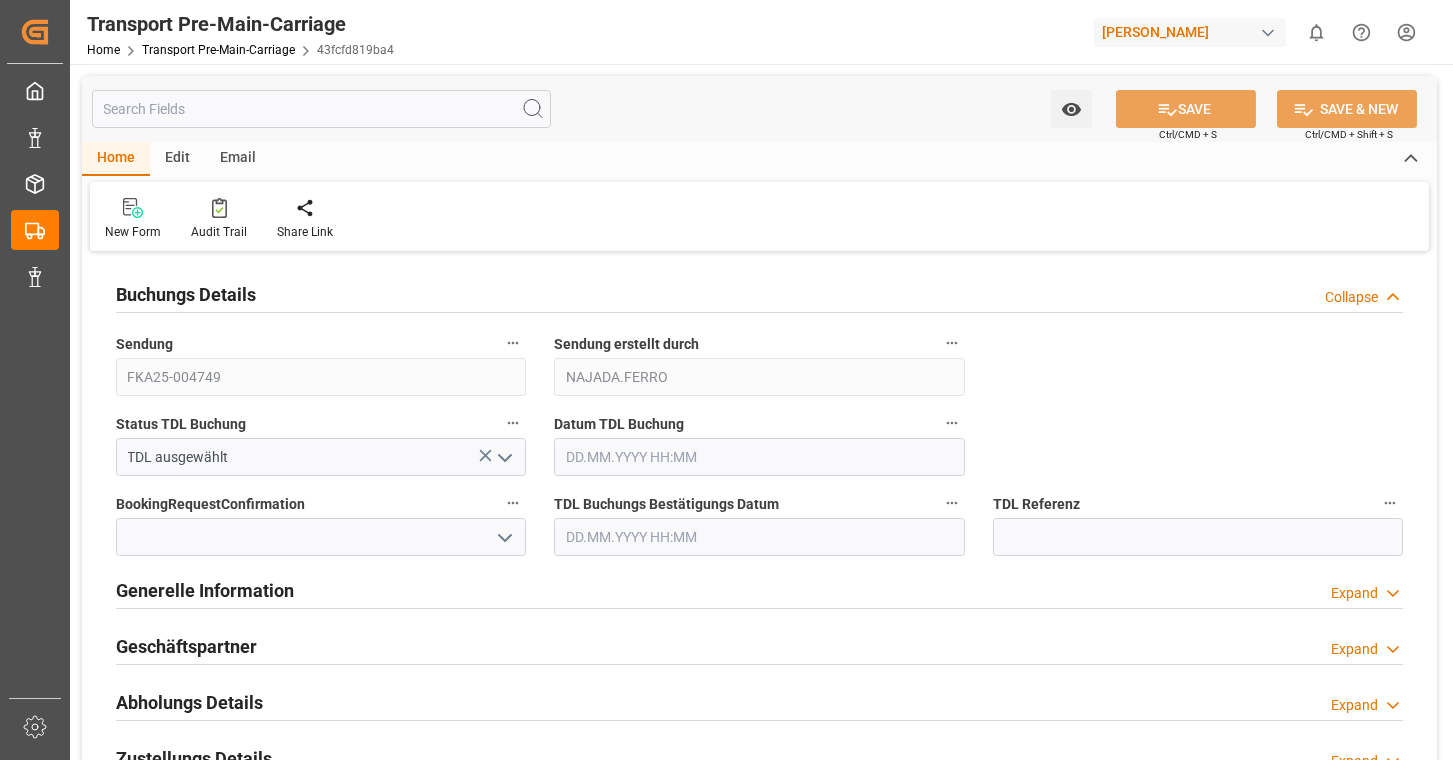 click on "Email" at bounding box center (238, 159) 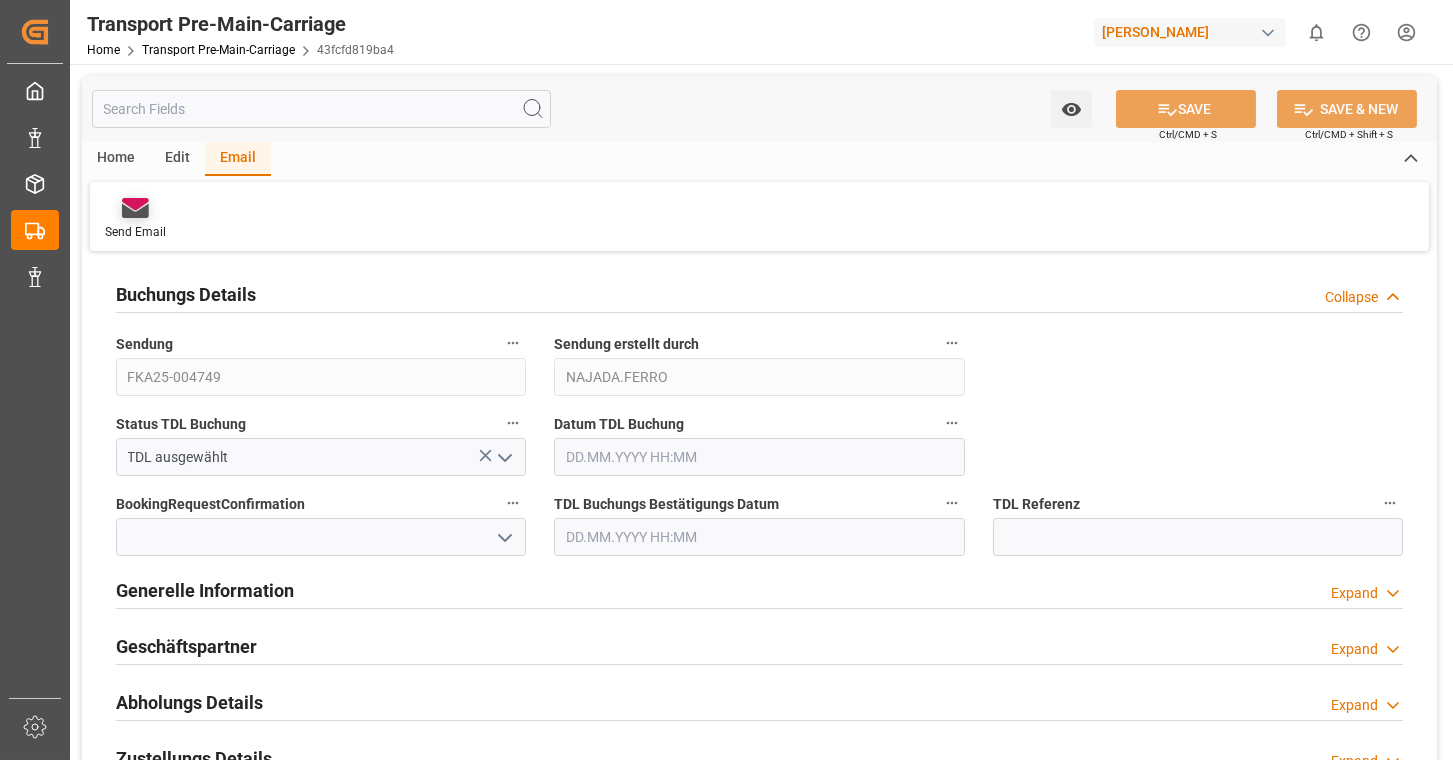 click 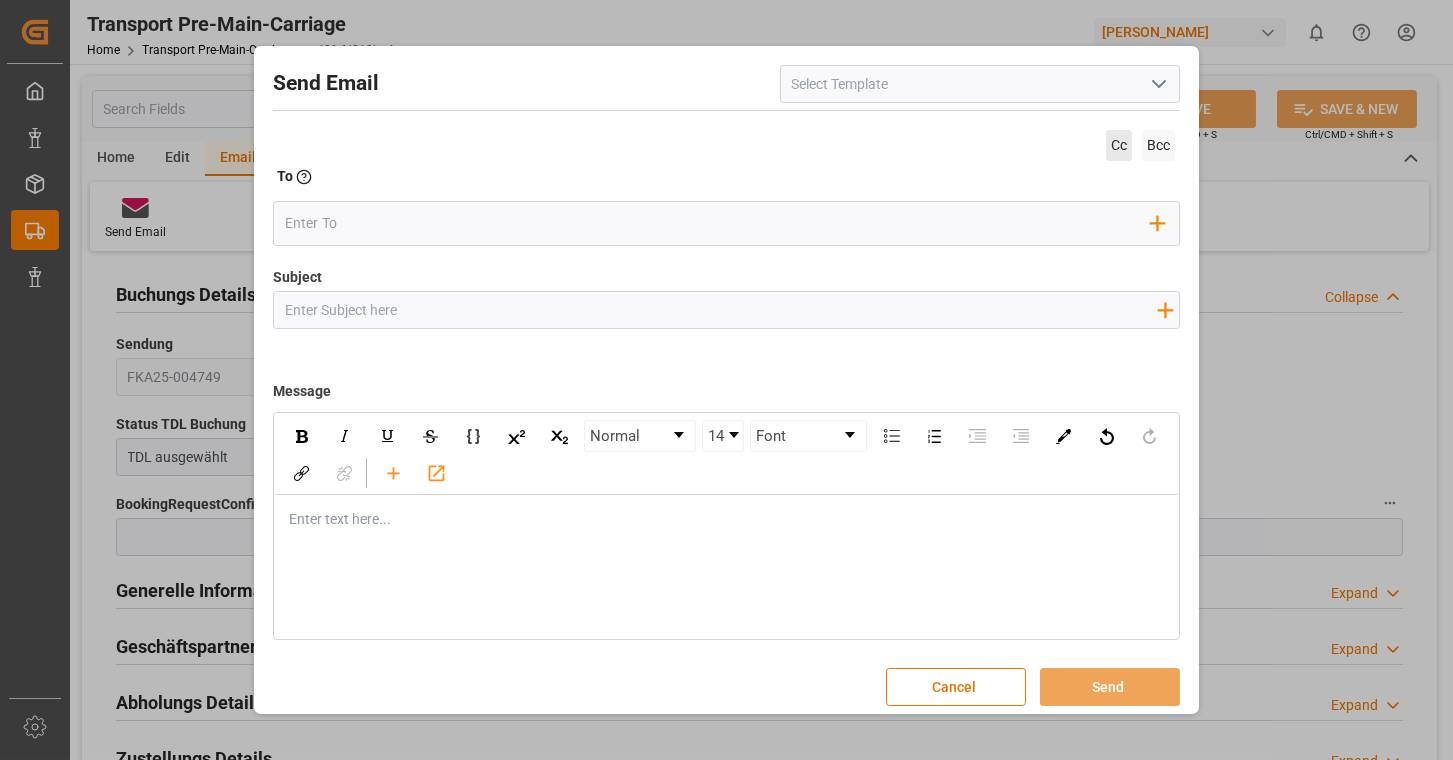 click on "Cc" at bounding box center (1119, 145) 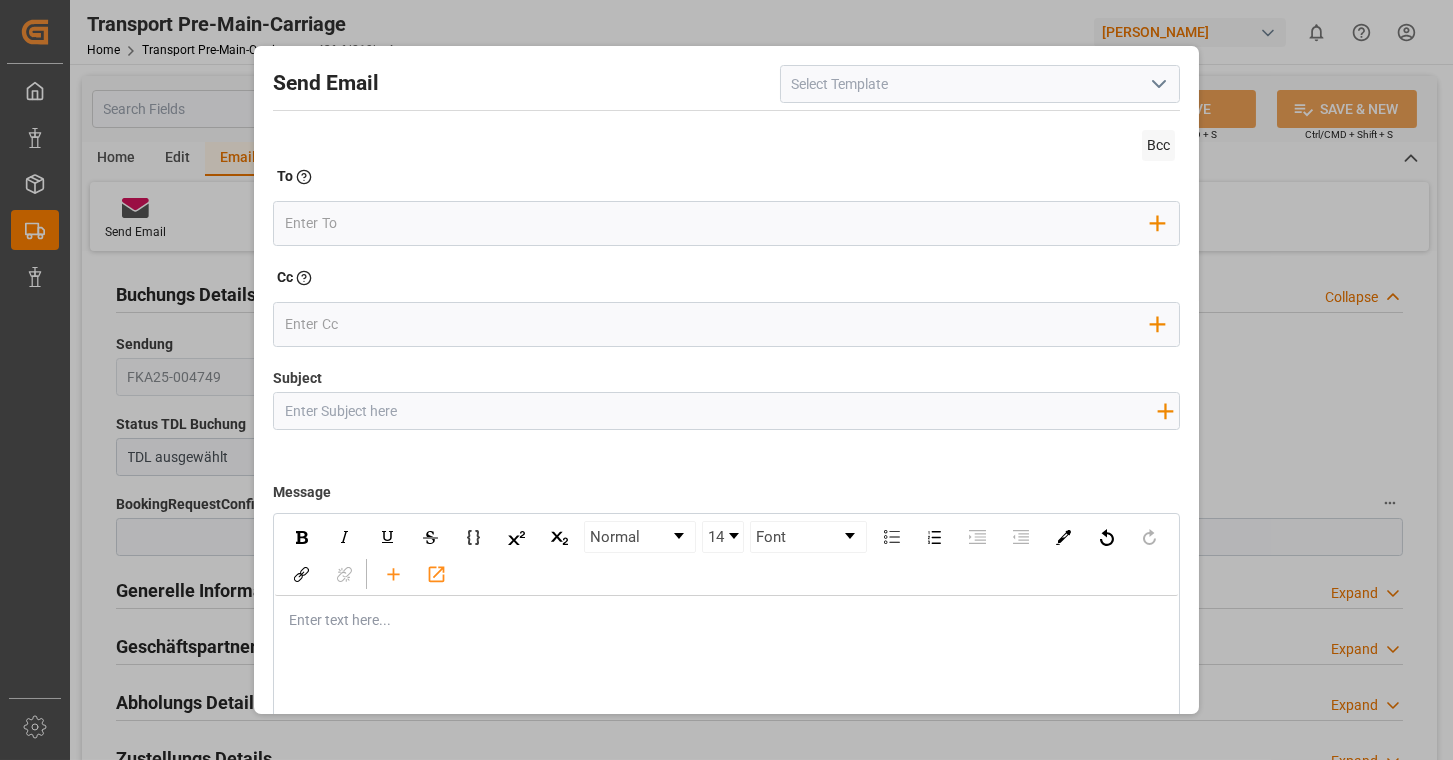 click 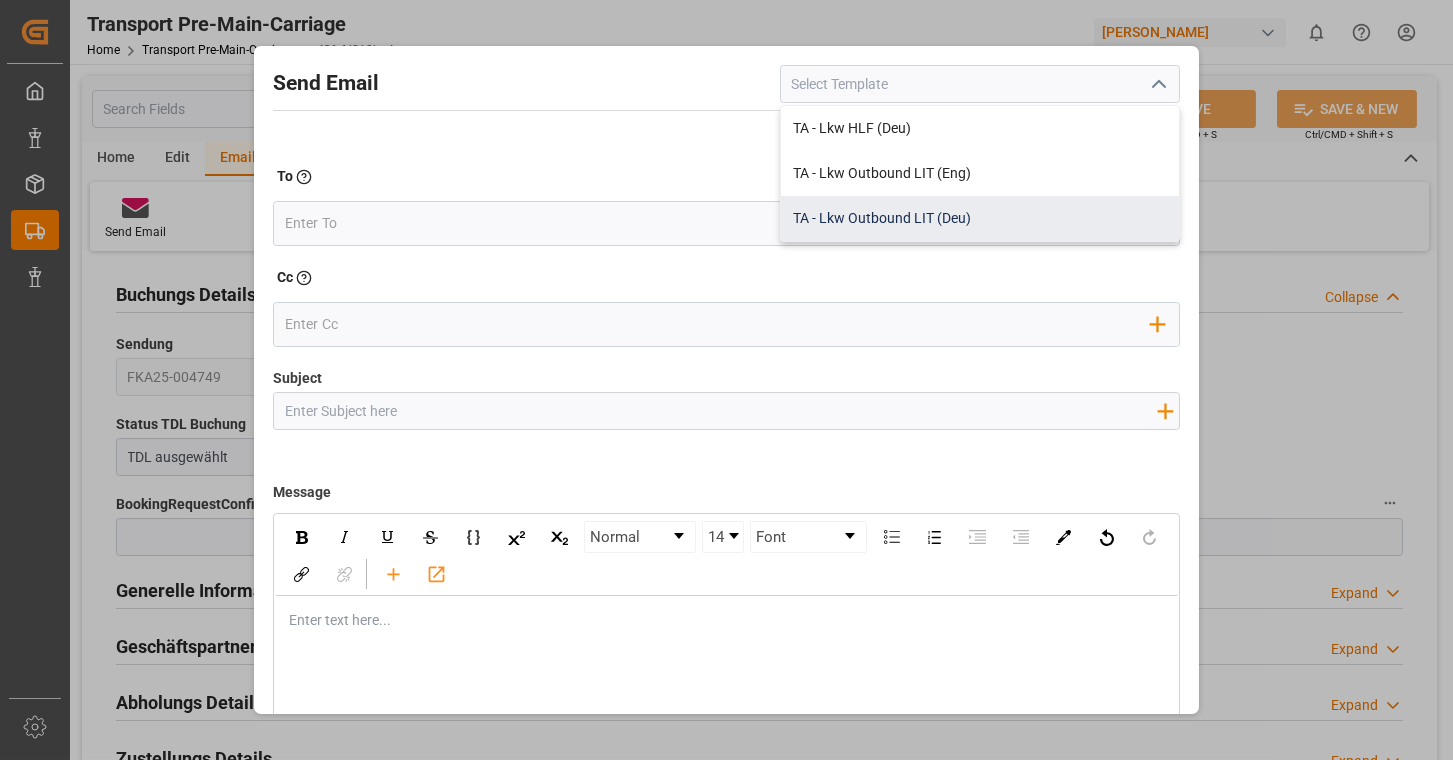 click on "TA - Lkw Outbound LIT (Deu)" at bounding box center (980, 218) 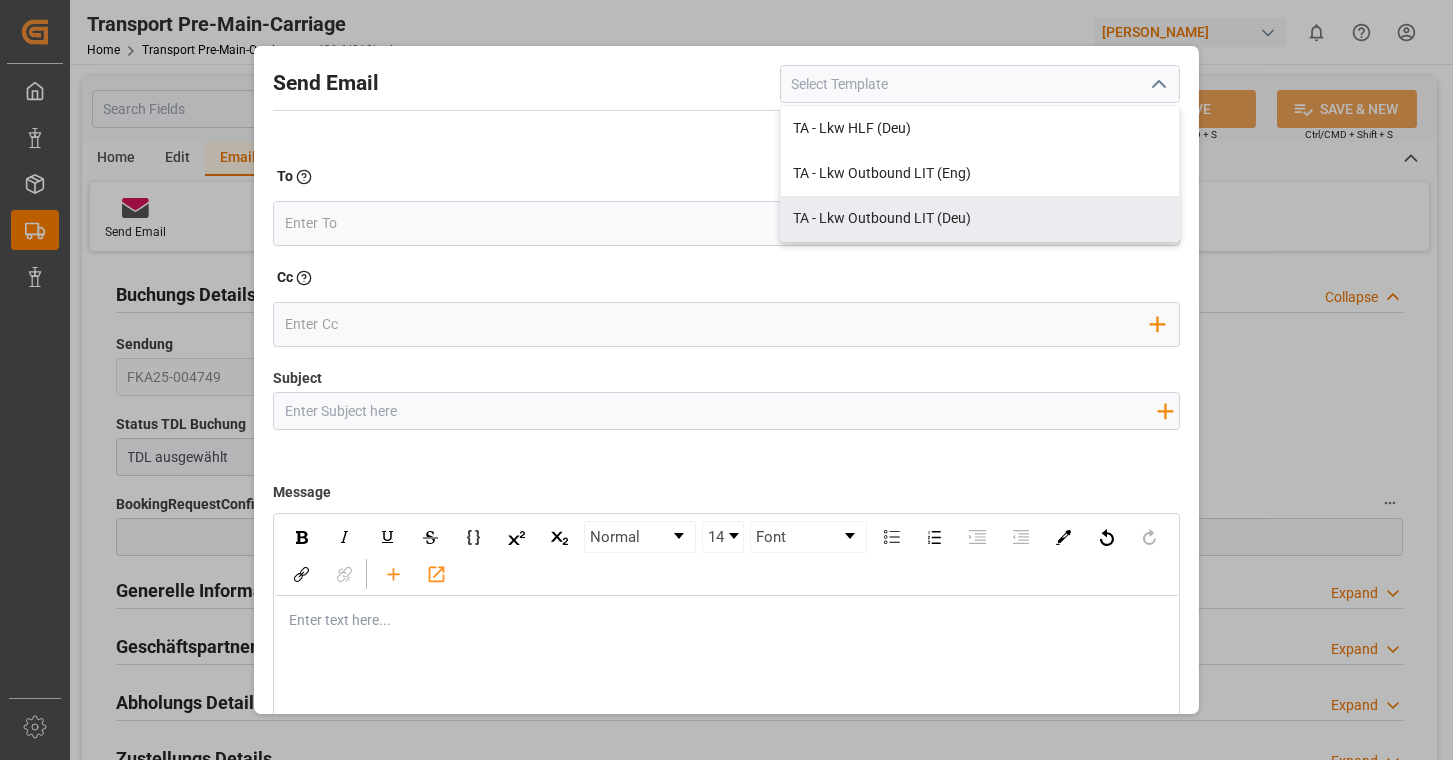 type on "TA - Lkw Outbound LIT (Deu)" 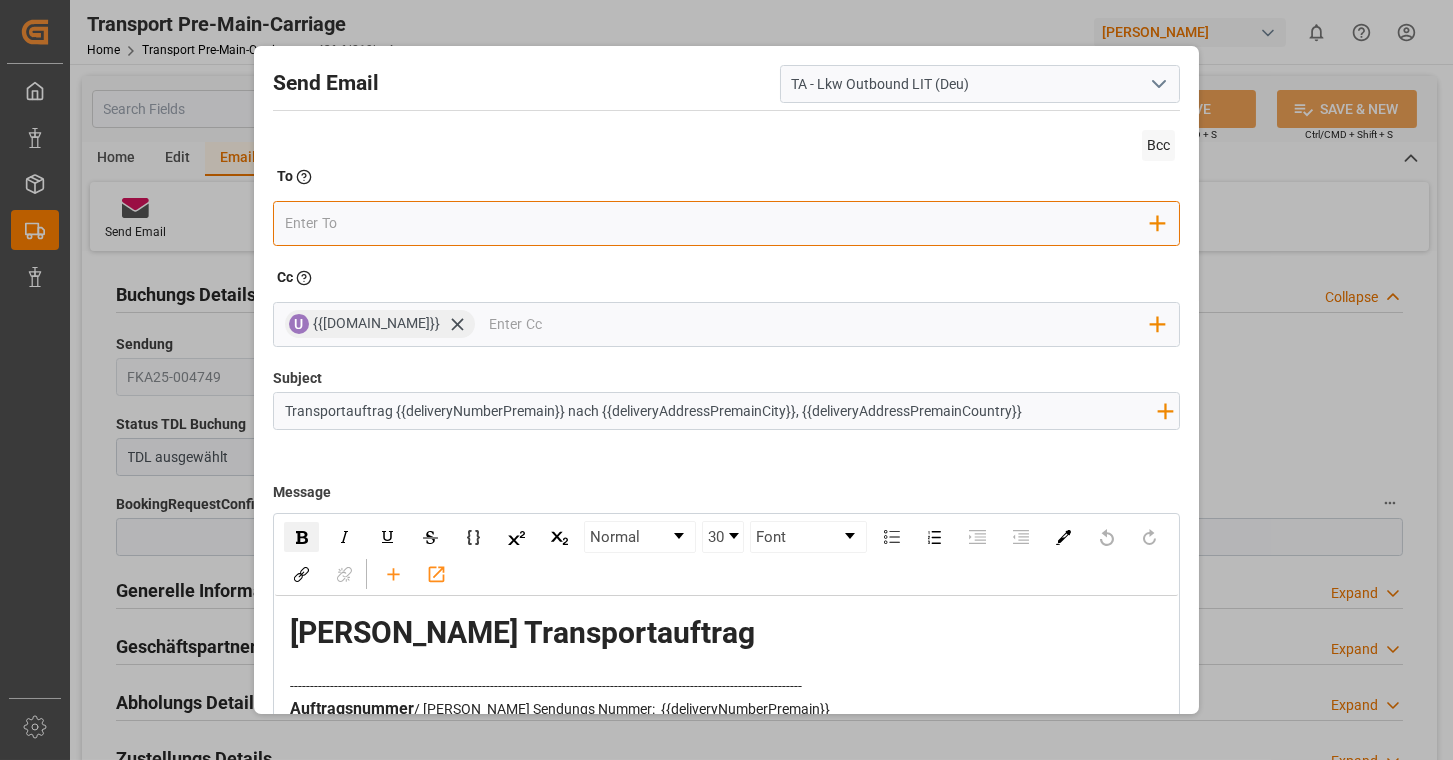 click at bounding box center [718, 223] 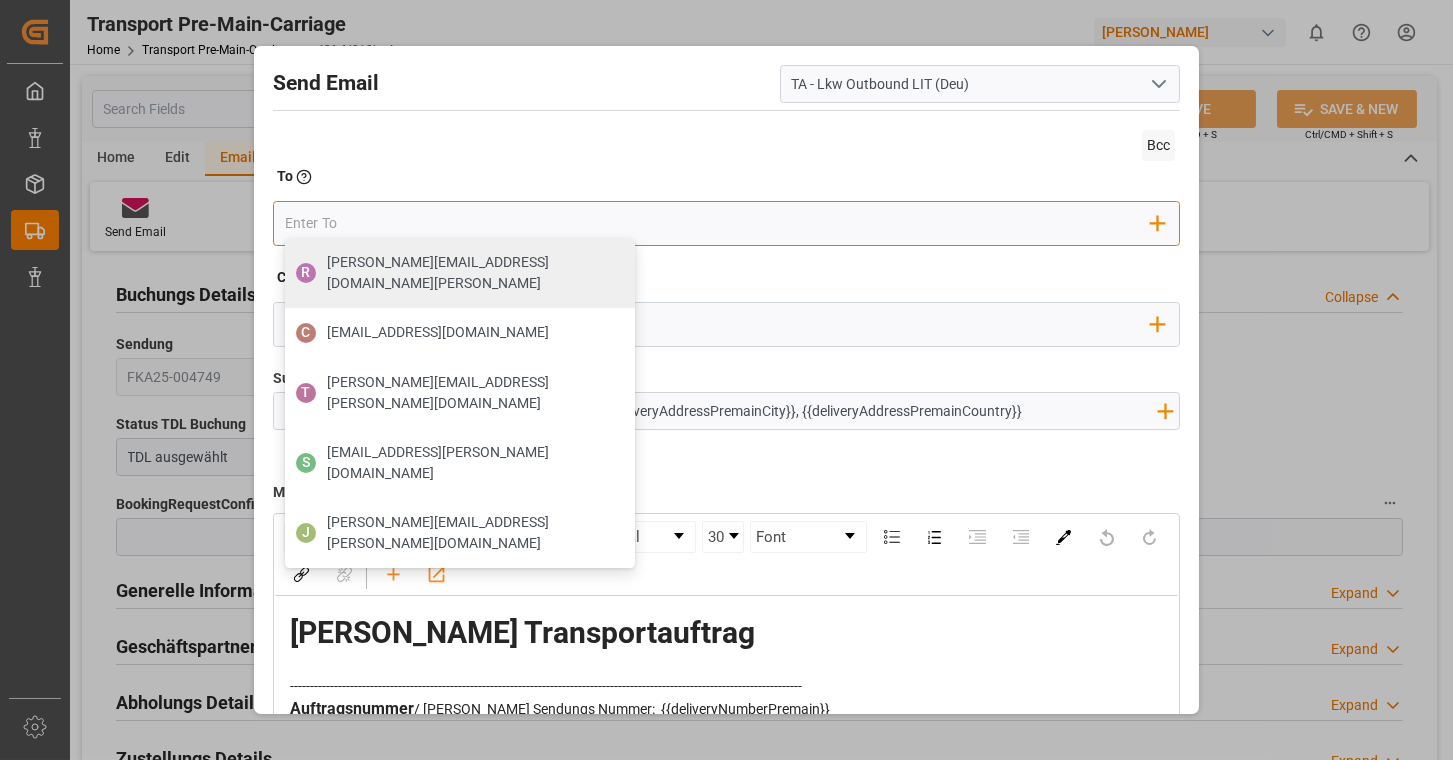 type on "[EMAIL_ADDRESS][DOMAIN_NAME]" 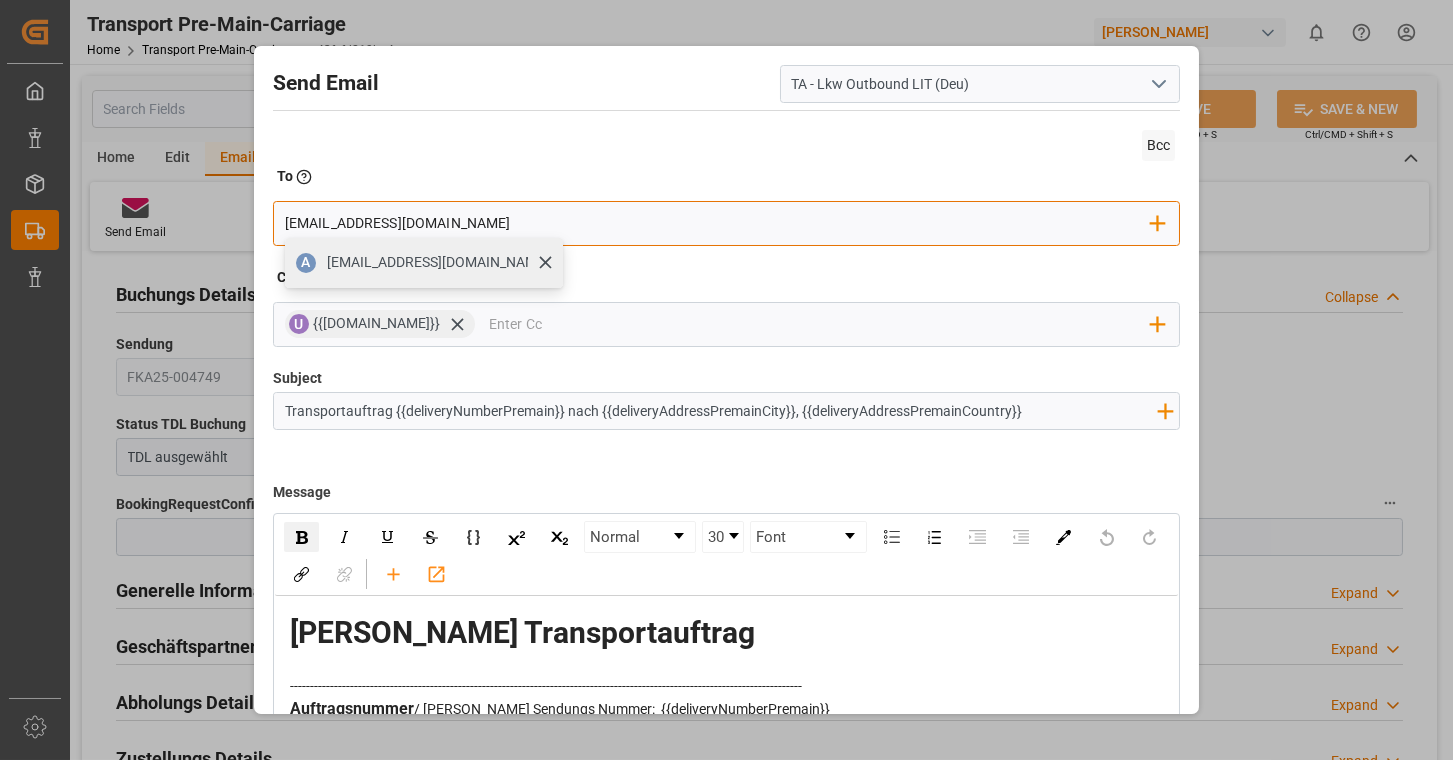 click on "[EMAIL_ADDRESS][DOMAIN_NAME]" at bounding box center [438, 262] 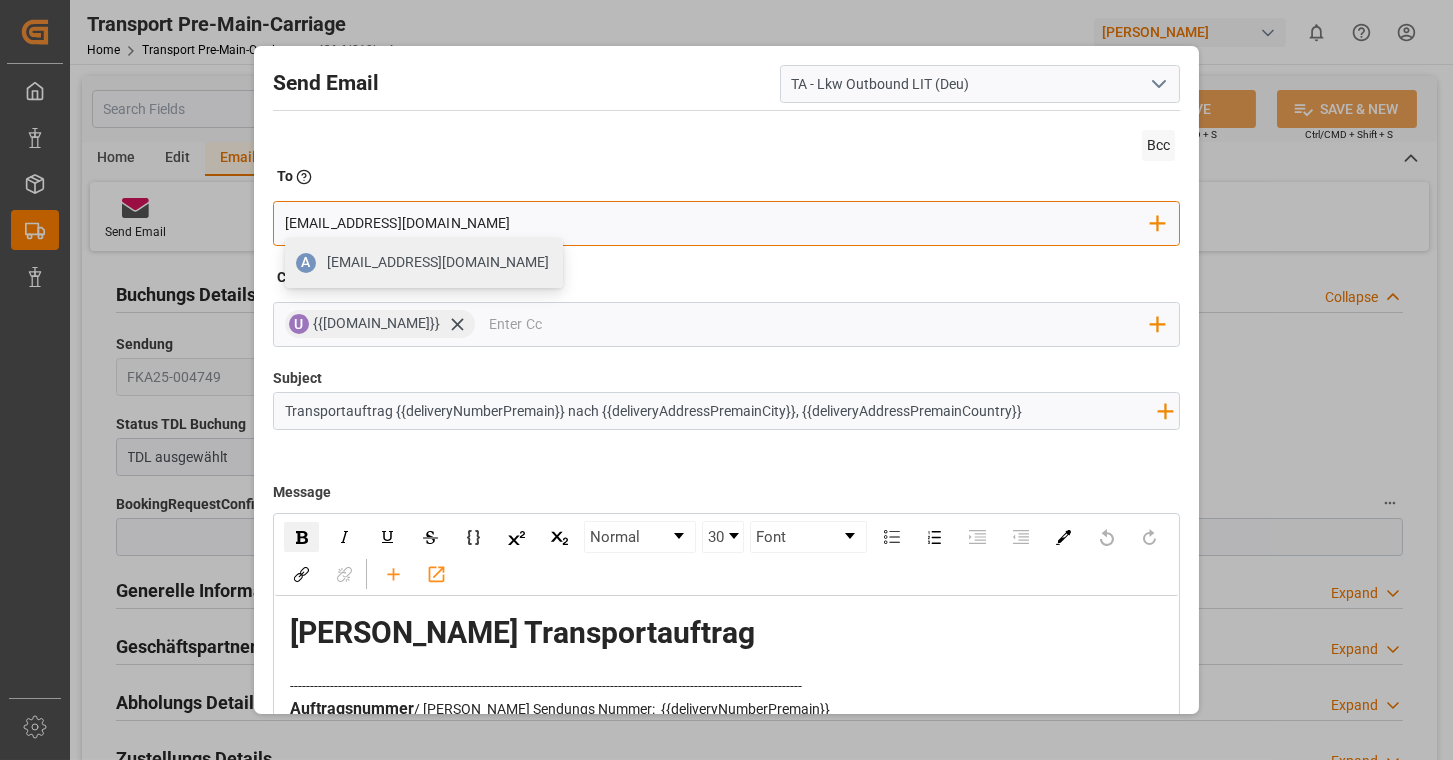 type 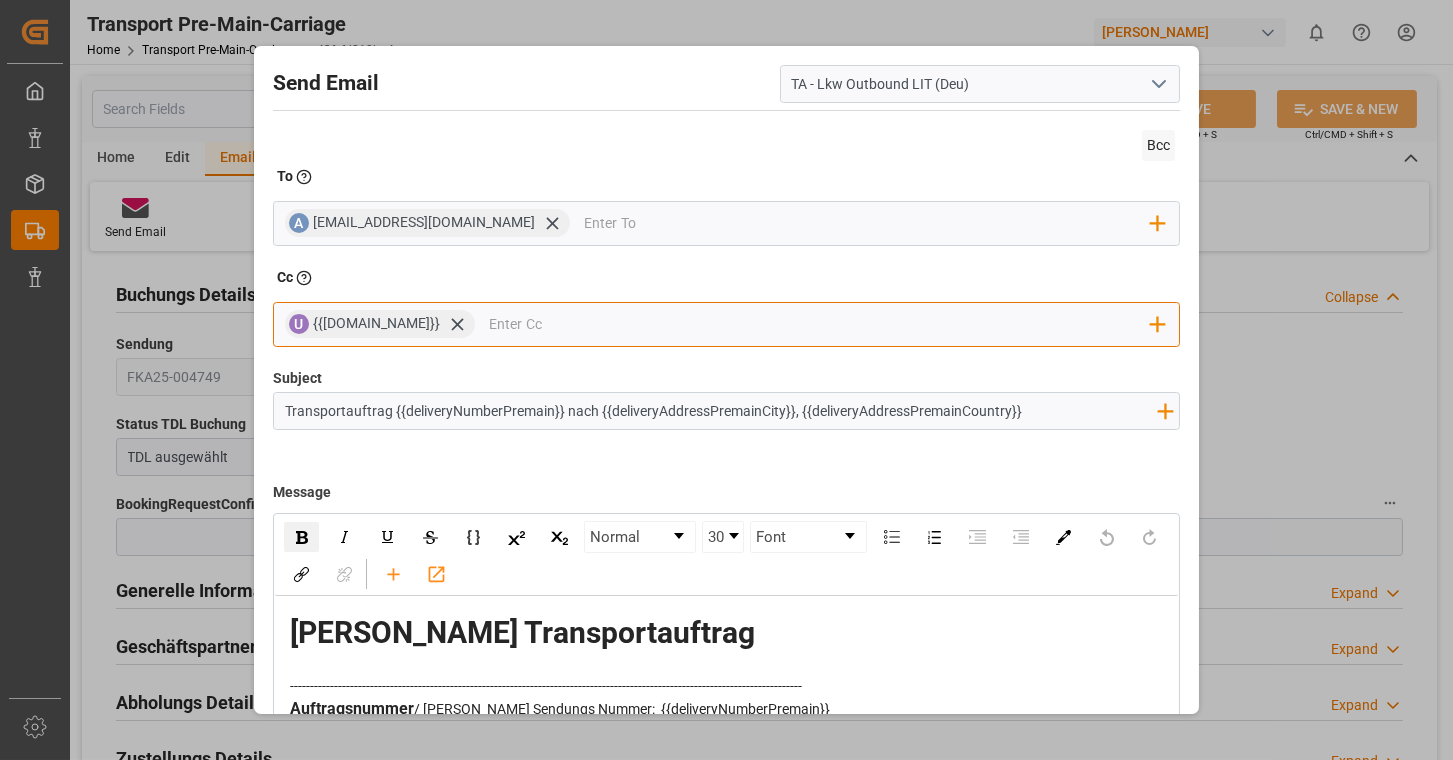 click at bounding box center [820, 324] 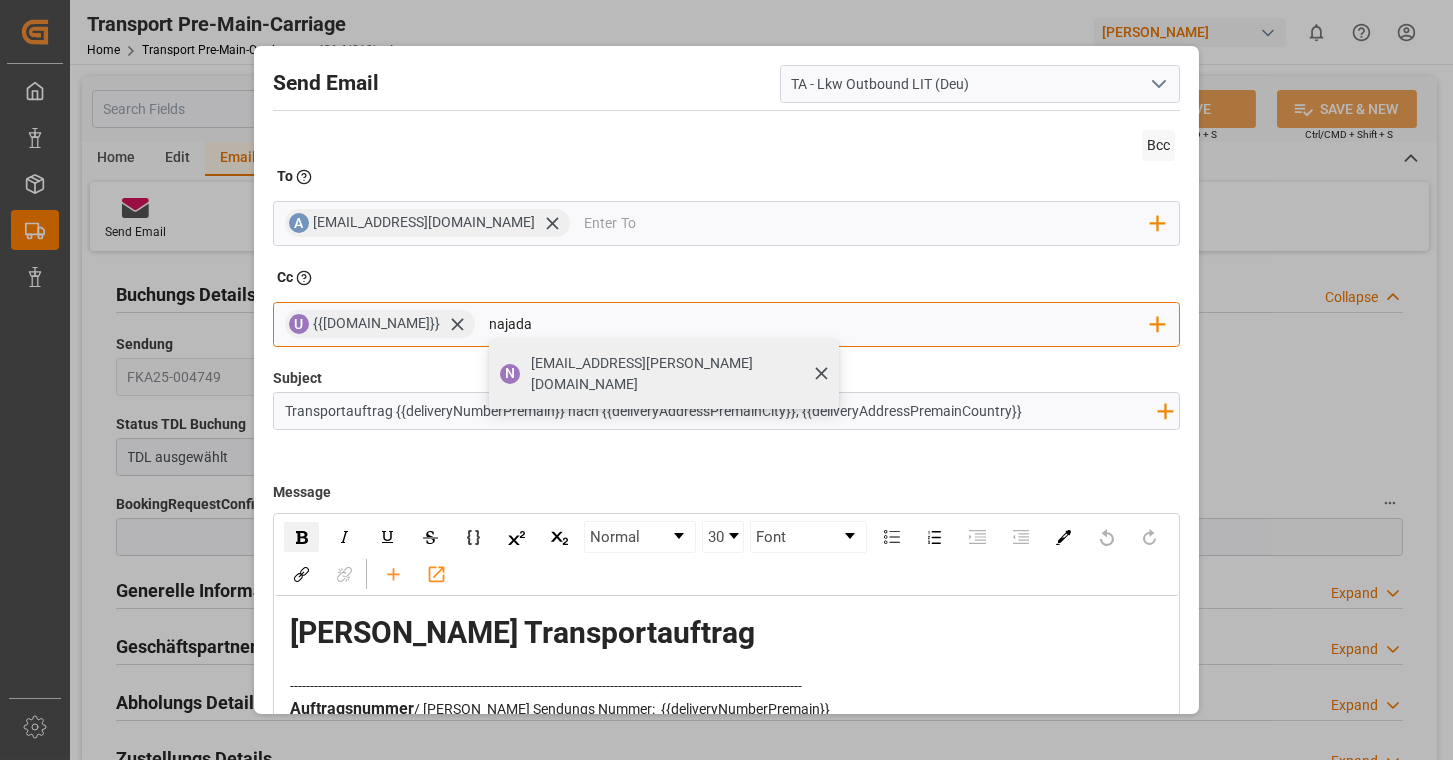 click on "[EMAIL_ADDRESS][PERSON_NAME][DOMAIN_NAME]" at bounding box center [678, 374] 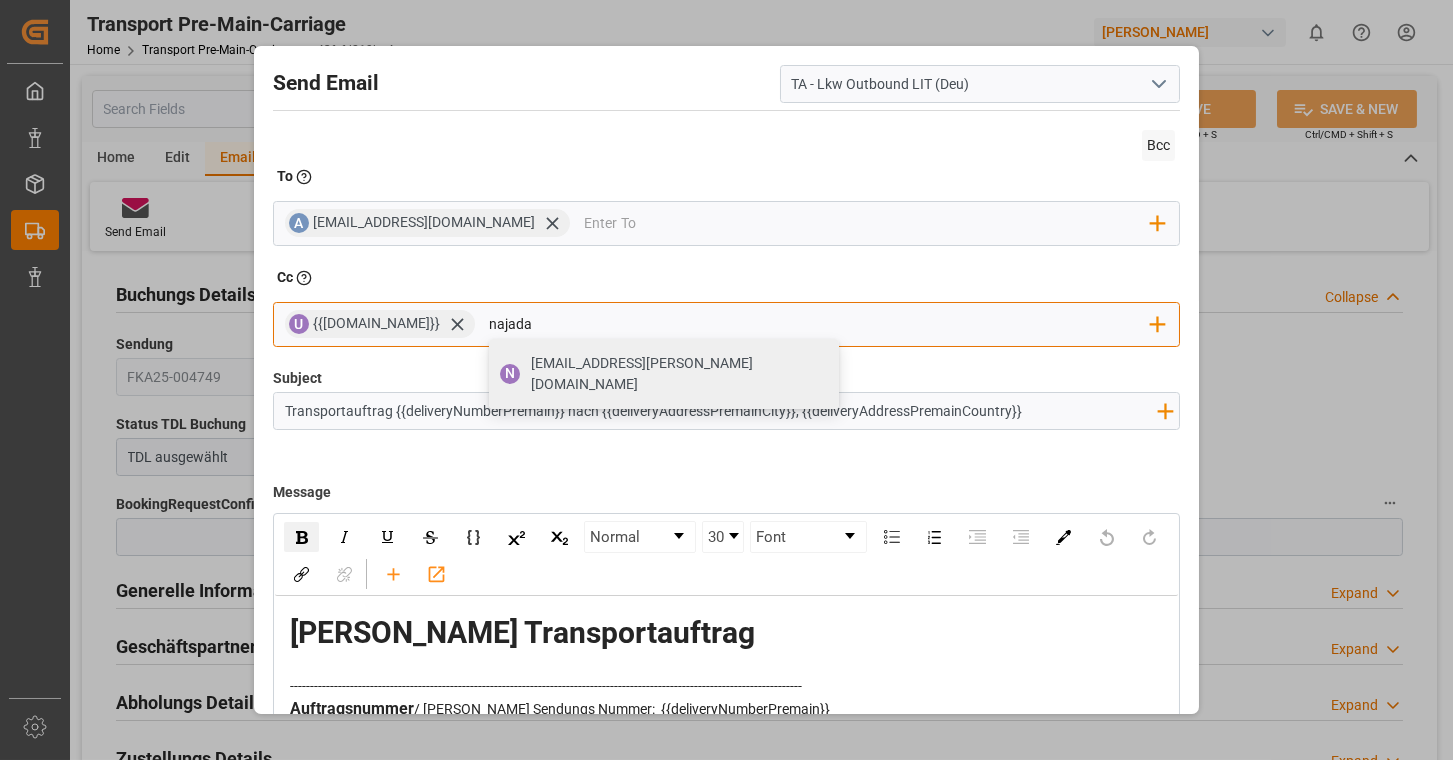 type 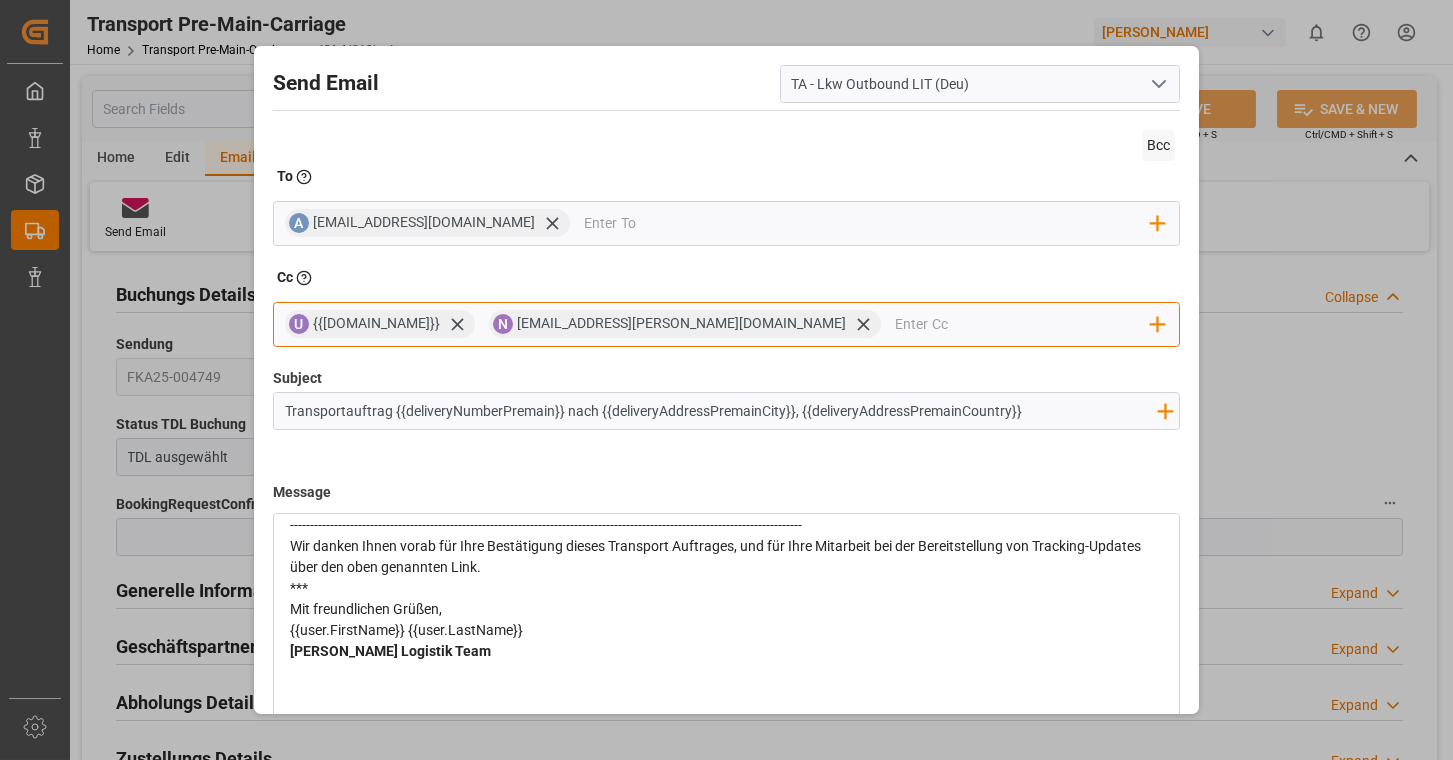 scroll, scrollTop: 1771, scrollLeft: 0, axis: vertical 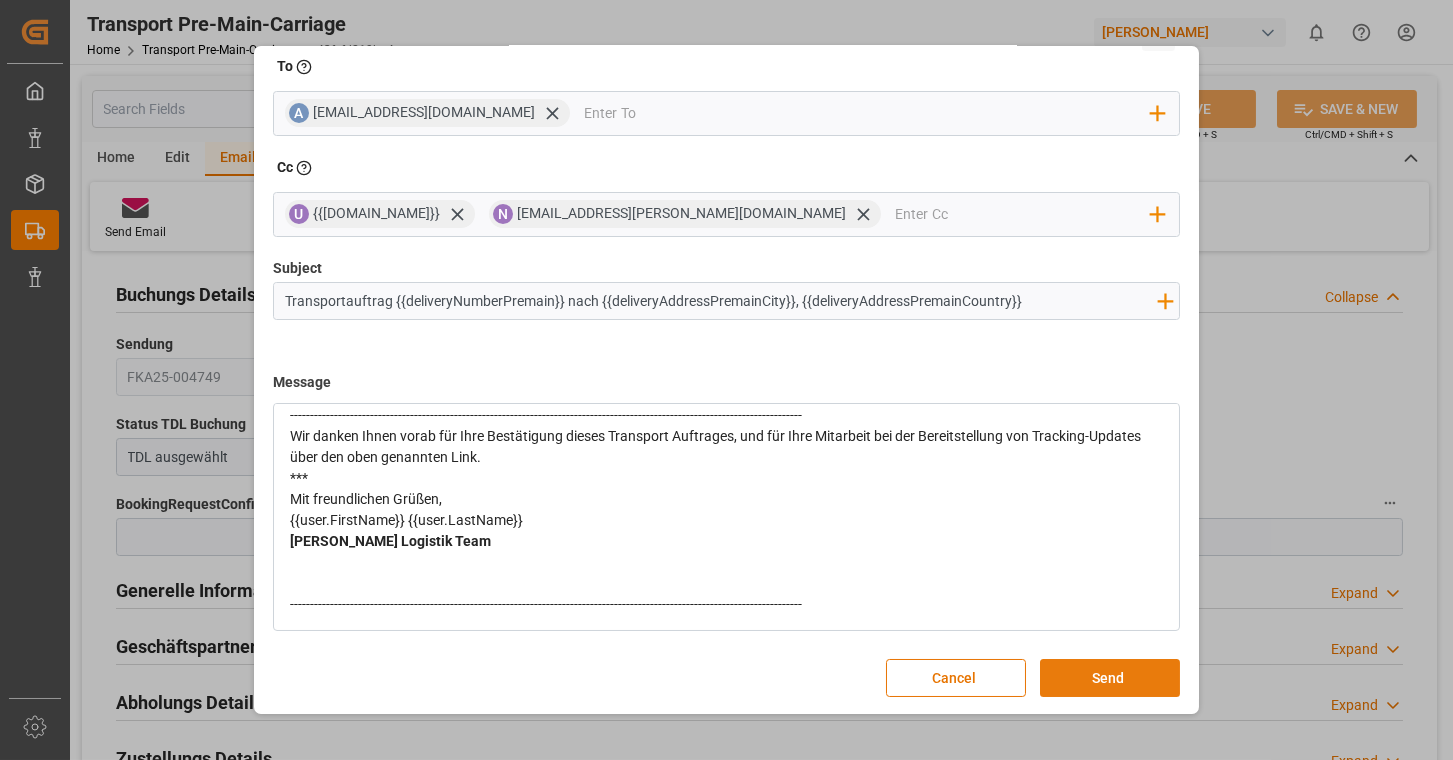 click on "Send" at bounding box center (1110, 678) 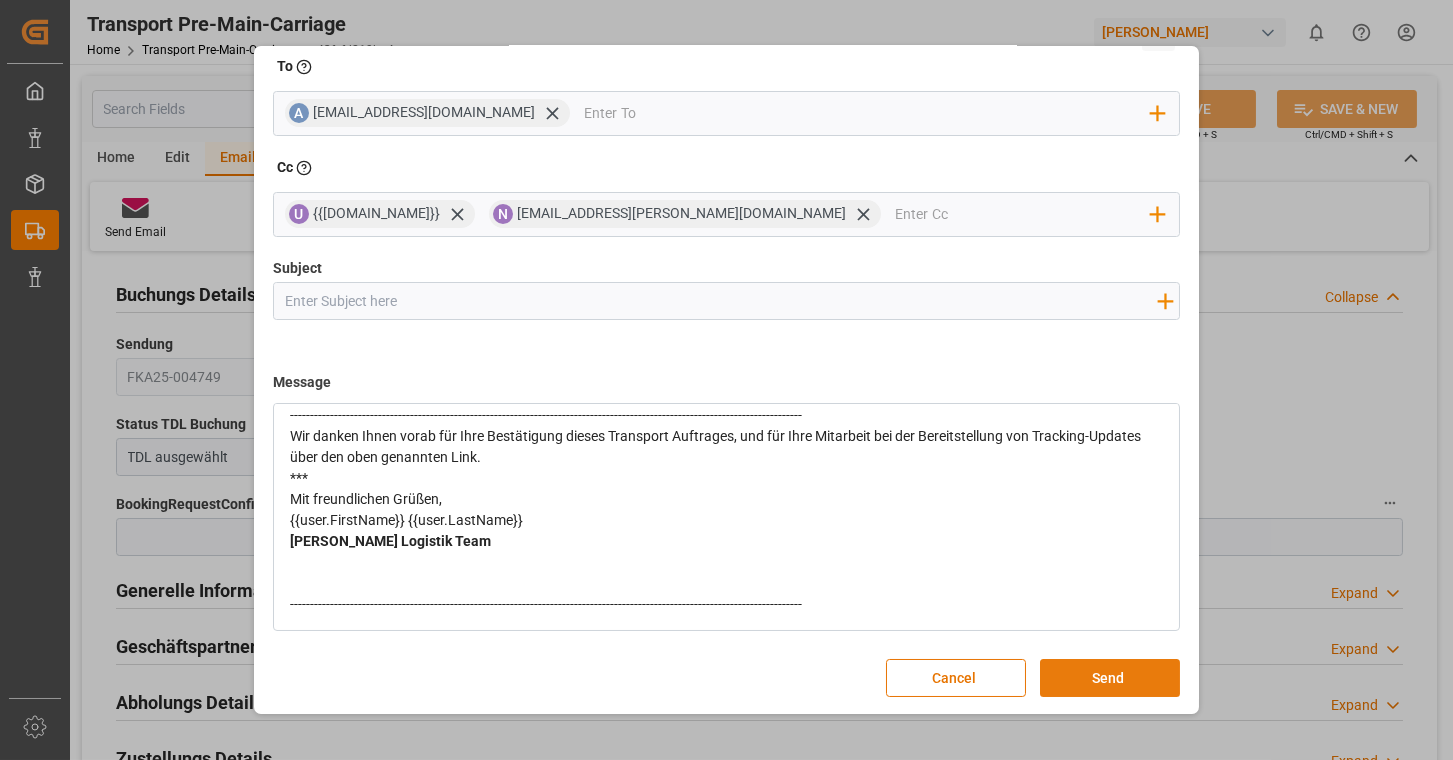 type 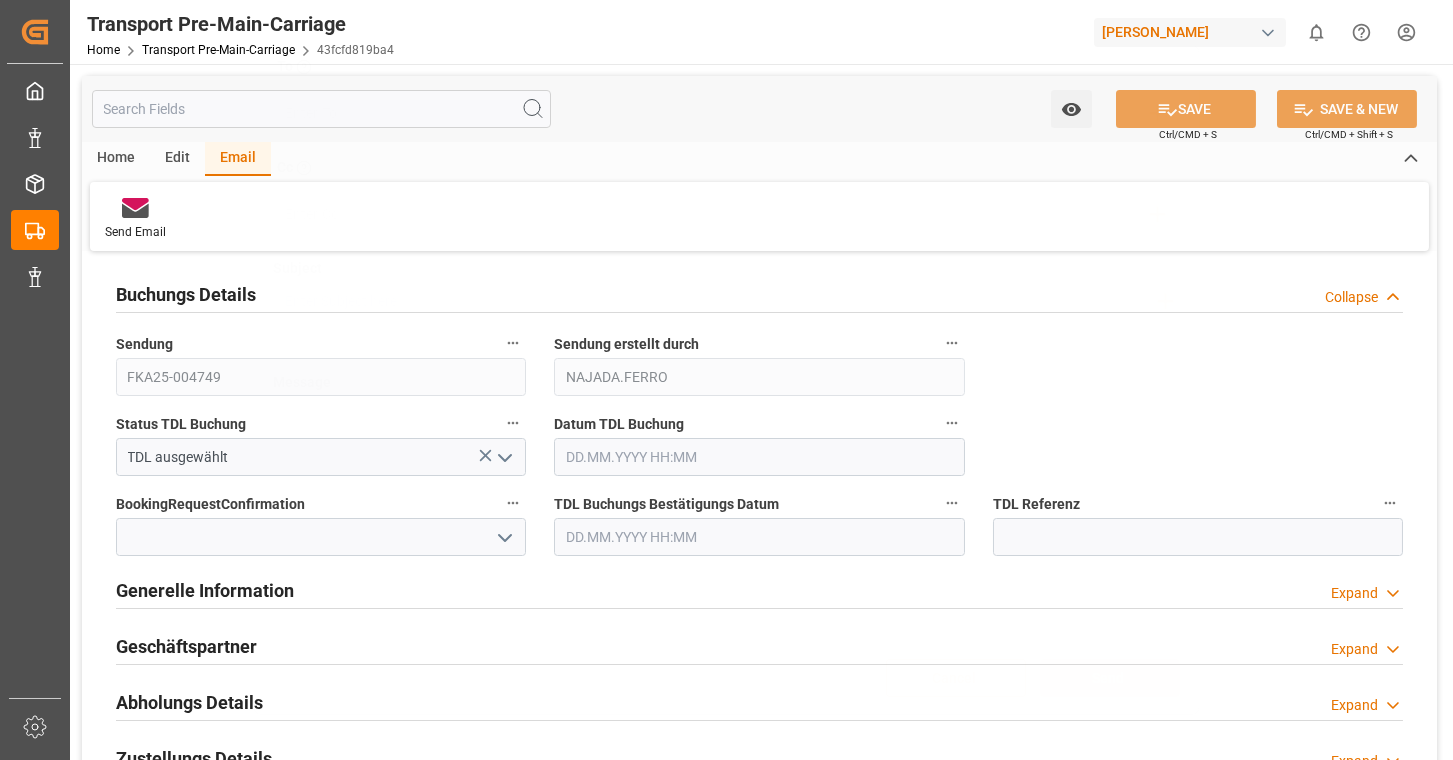 scroll, scrollTop: 0, scrollLeft: 0, axis: both 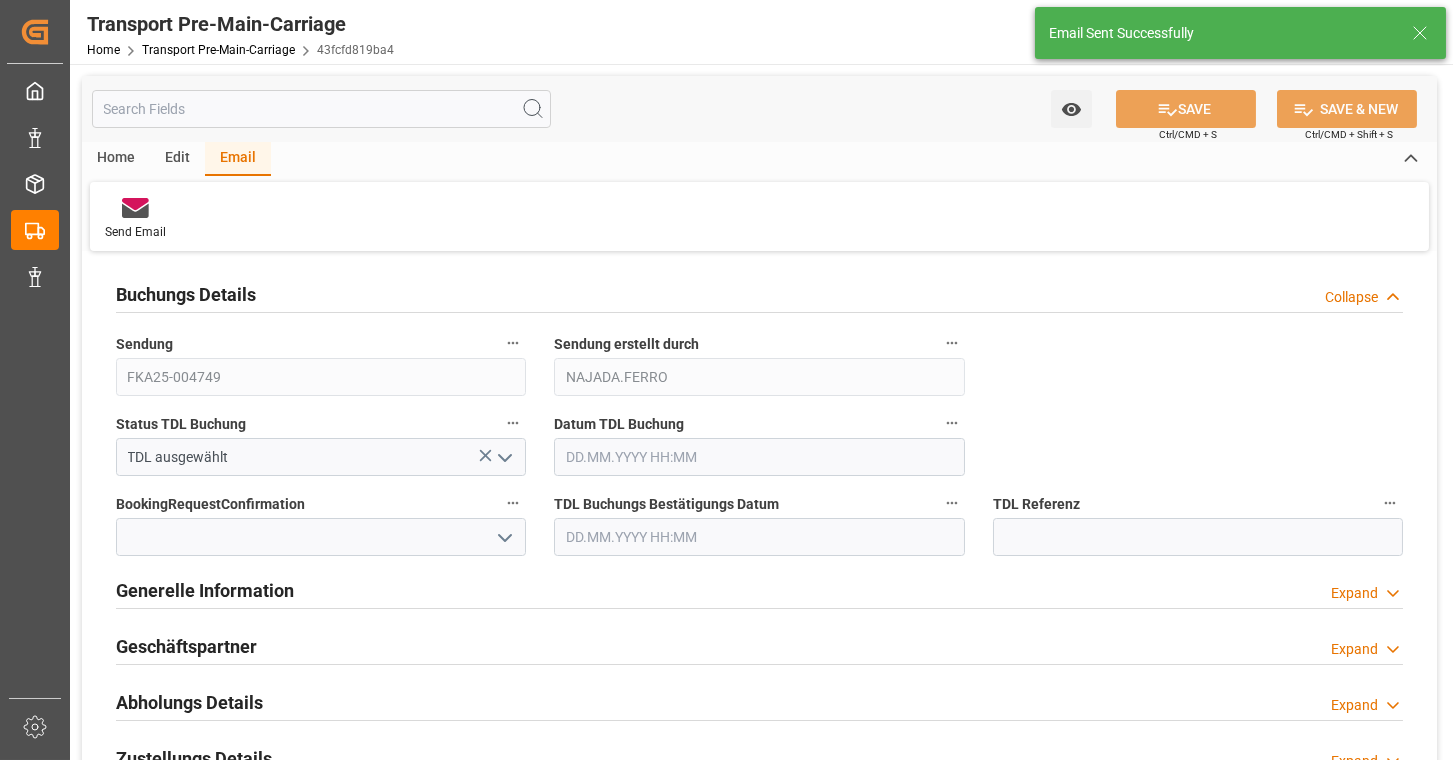 click 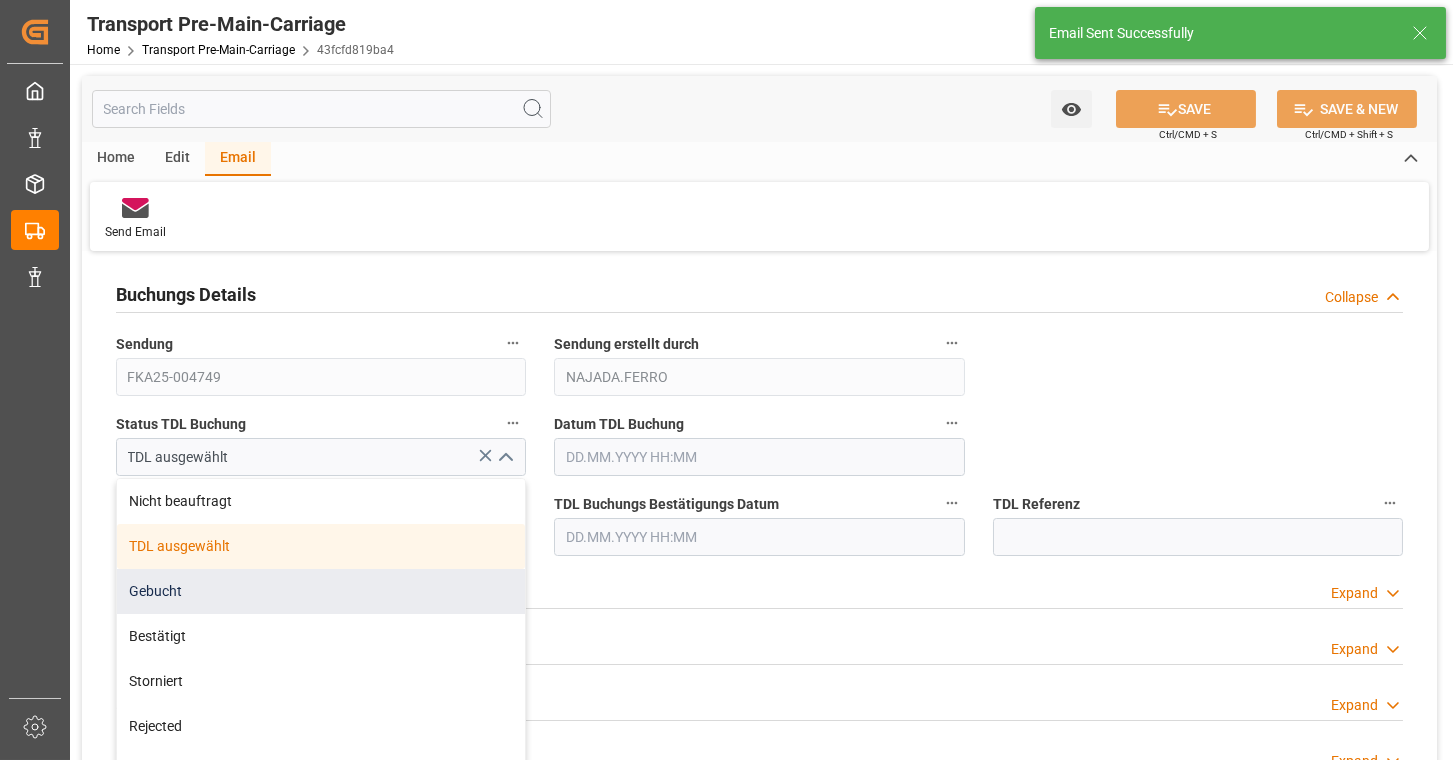 click on "Gebucht" at bounding box center (321, 591) 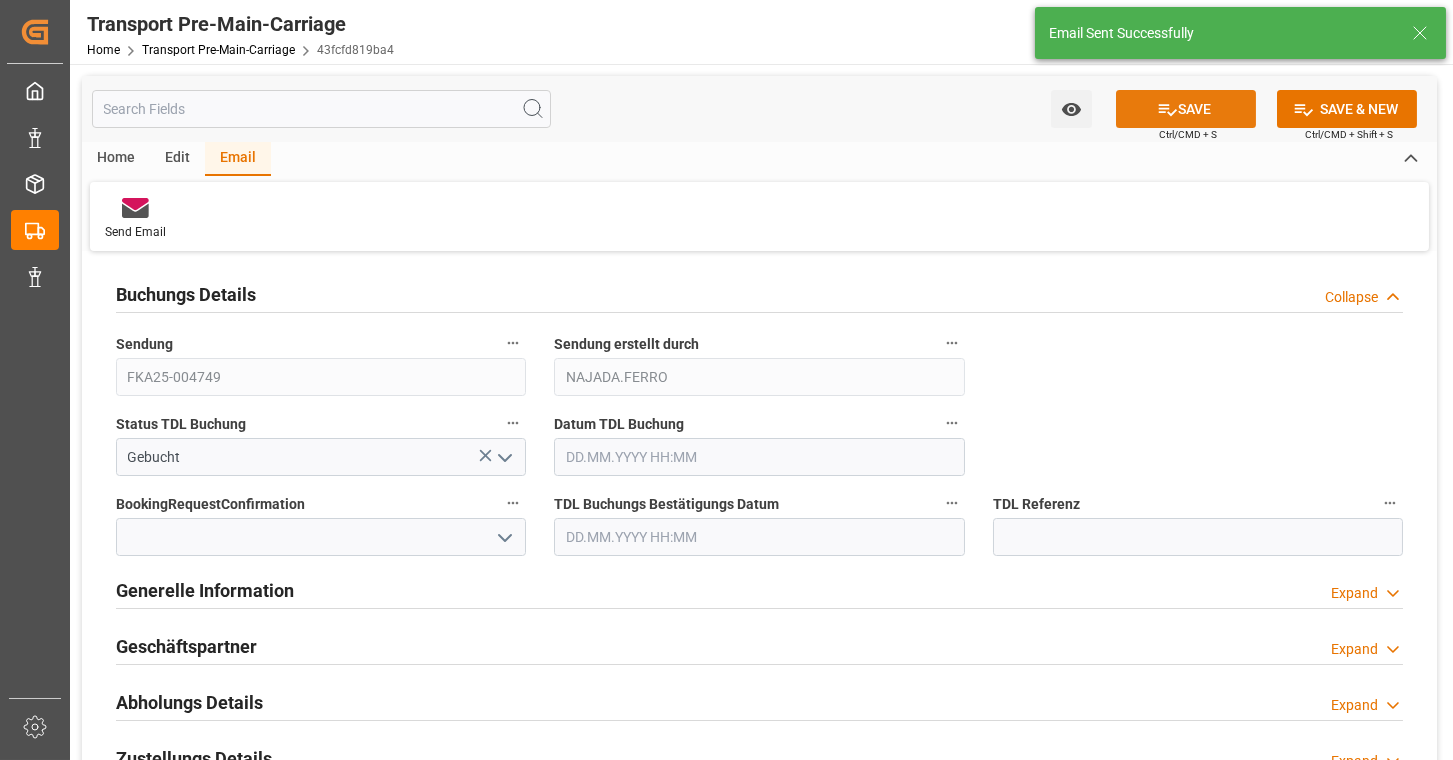 click on "SAVE" at bounding box center (1186, 109) 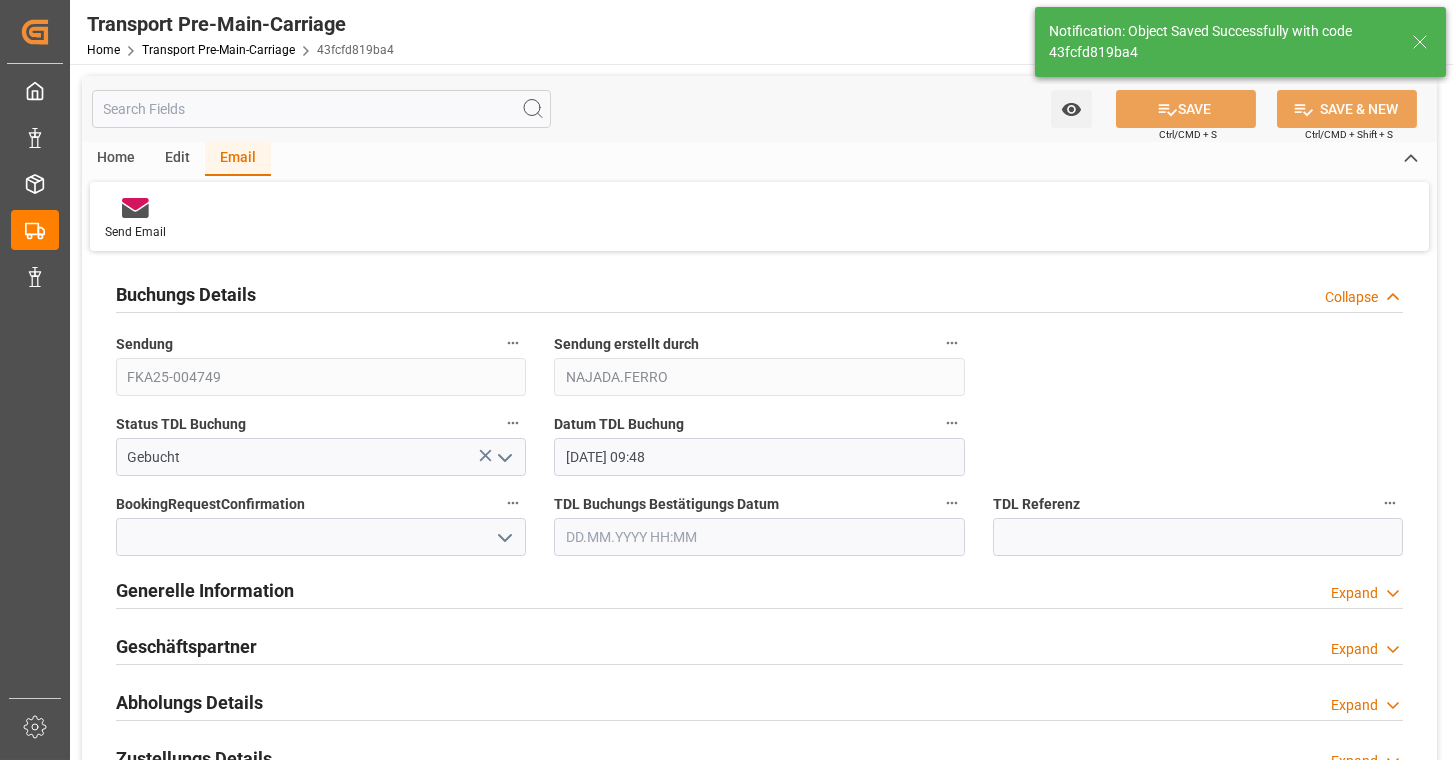 type on "[DATE] 09:48" 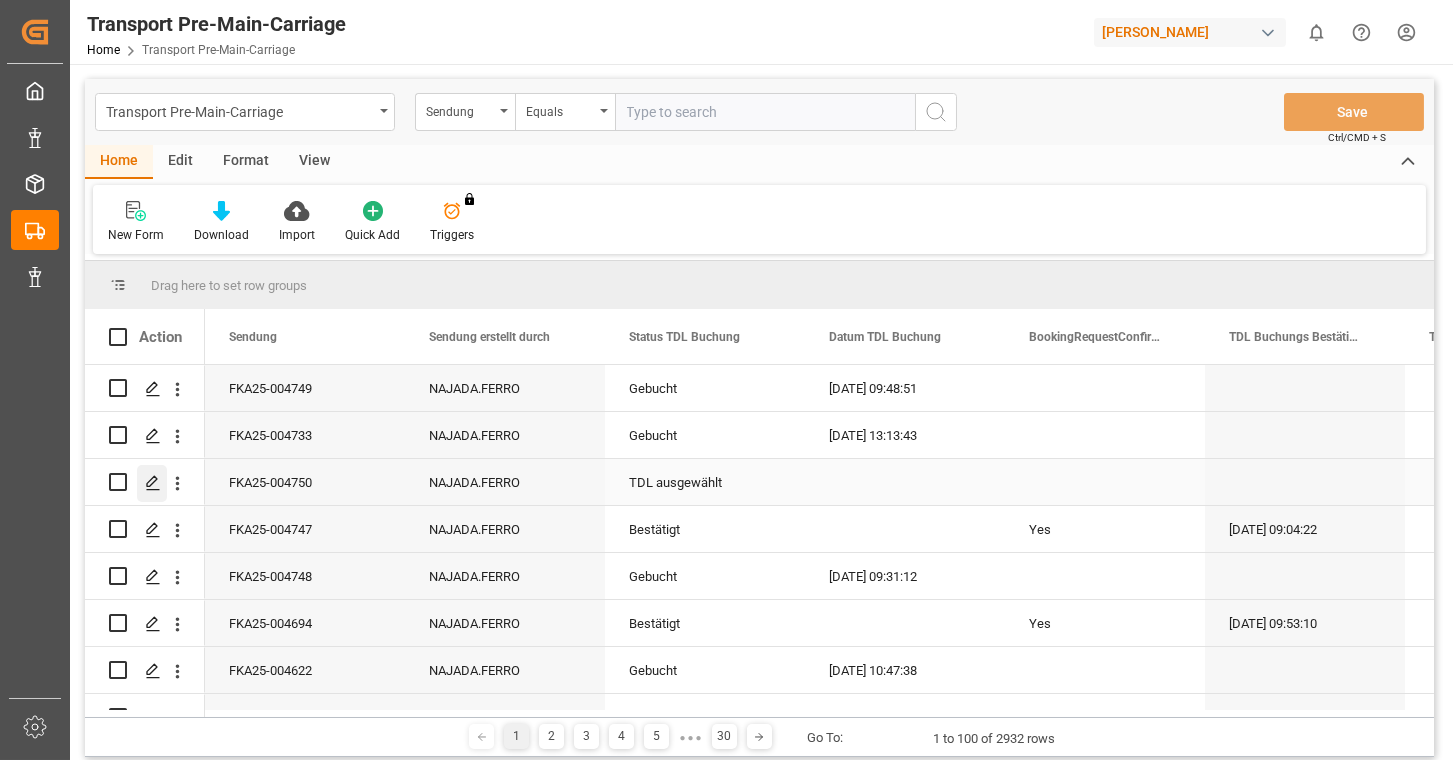 click 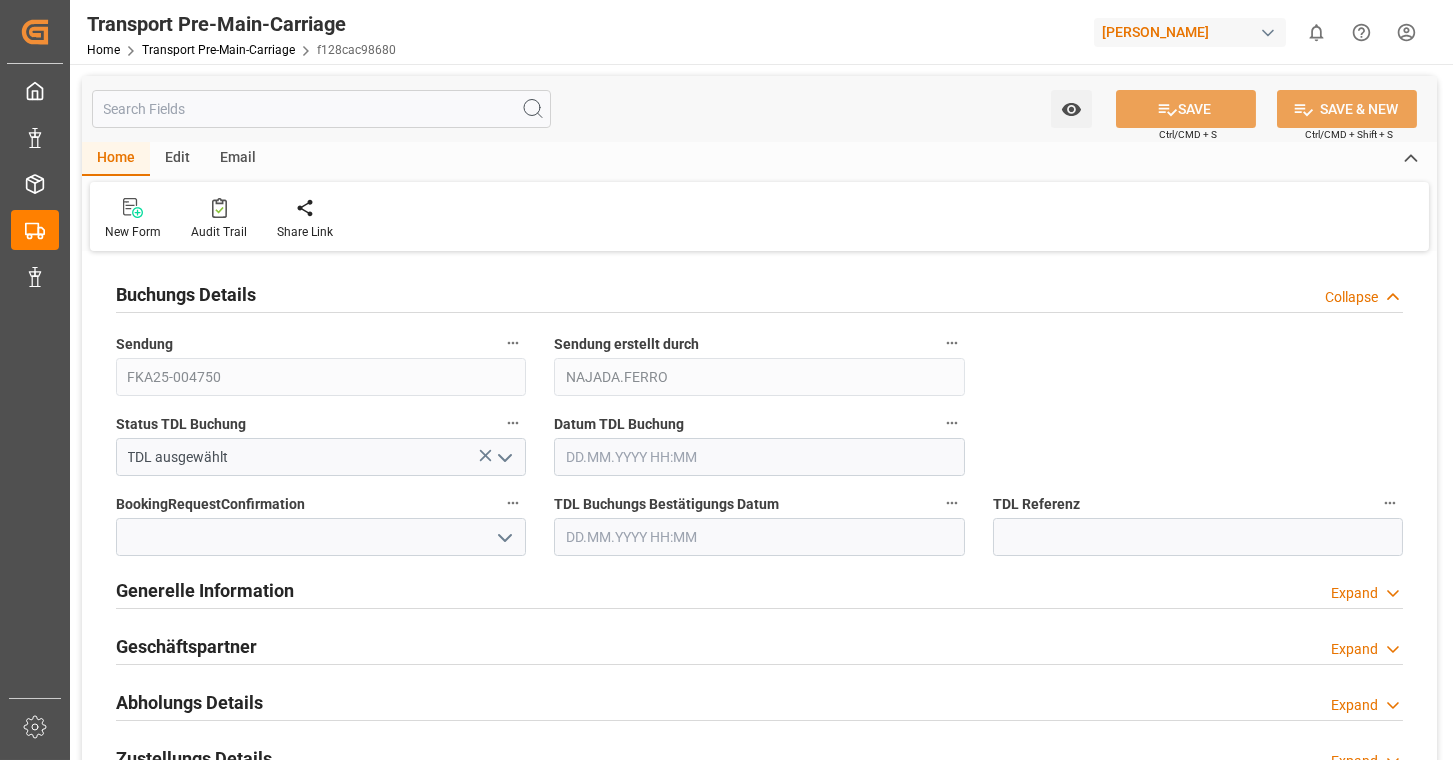 click on "Email" at bounding box center [238, 159] 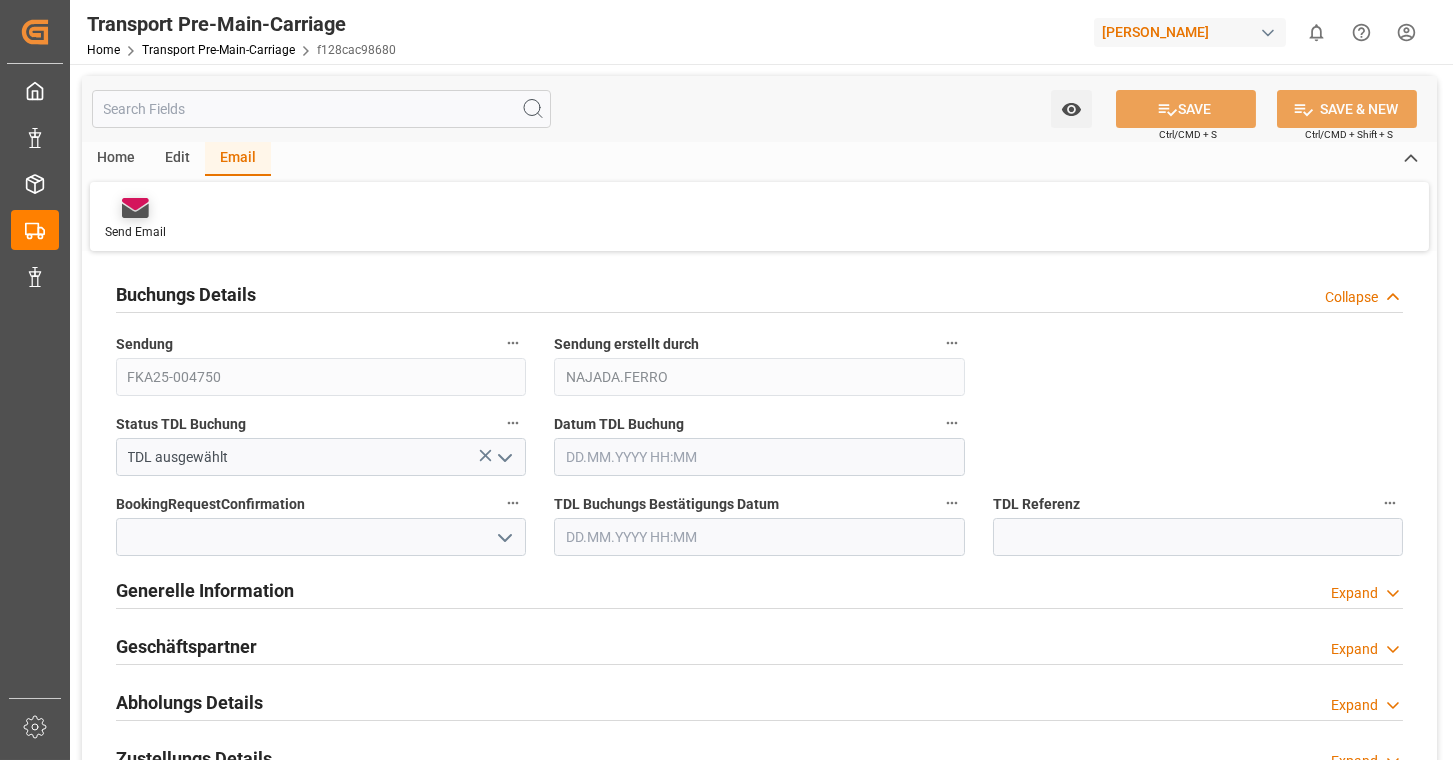 click 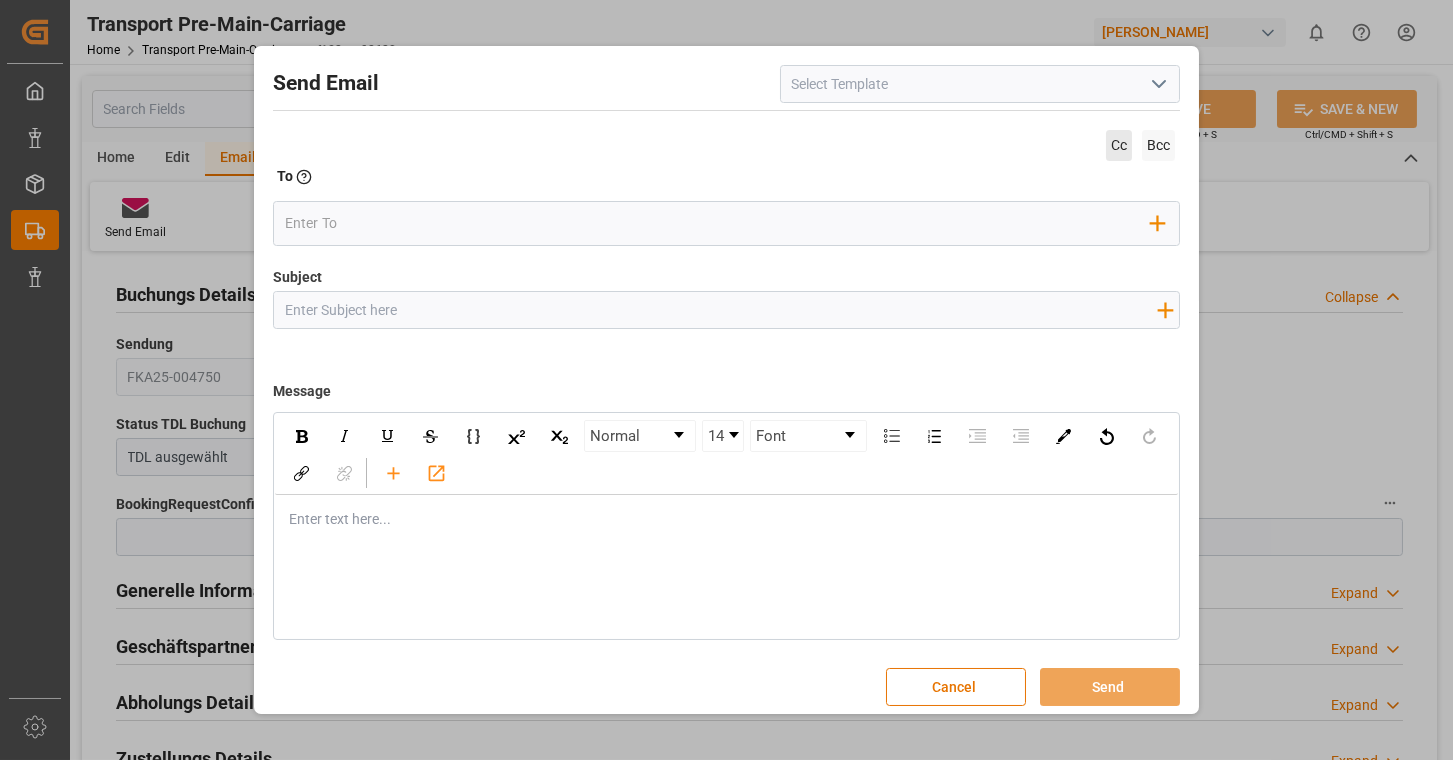 click on "Cc" at bounding box center (1119, 145) 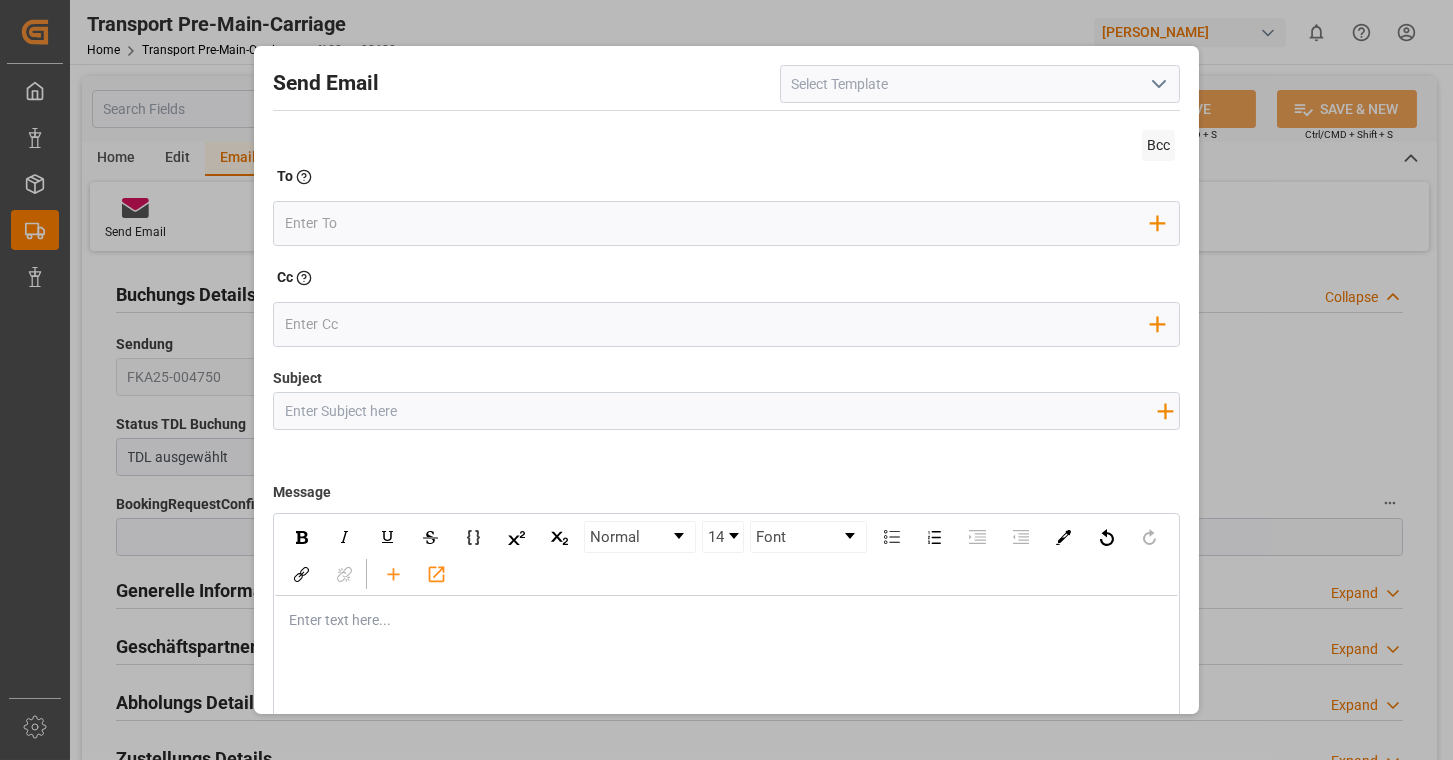click 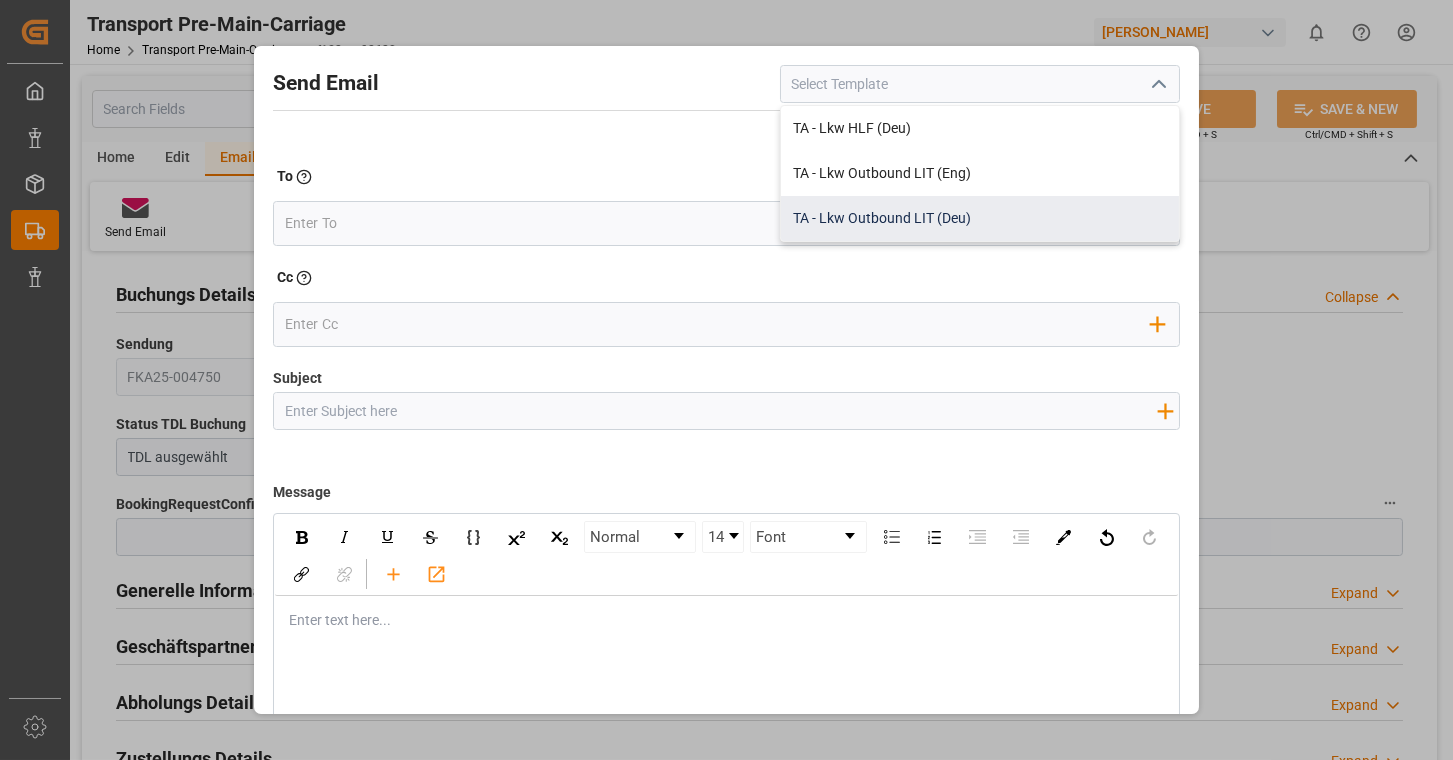 click on "TA - Lkw Outbound LIT (Deu)" at bounding box center [980, 218] 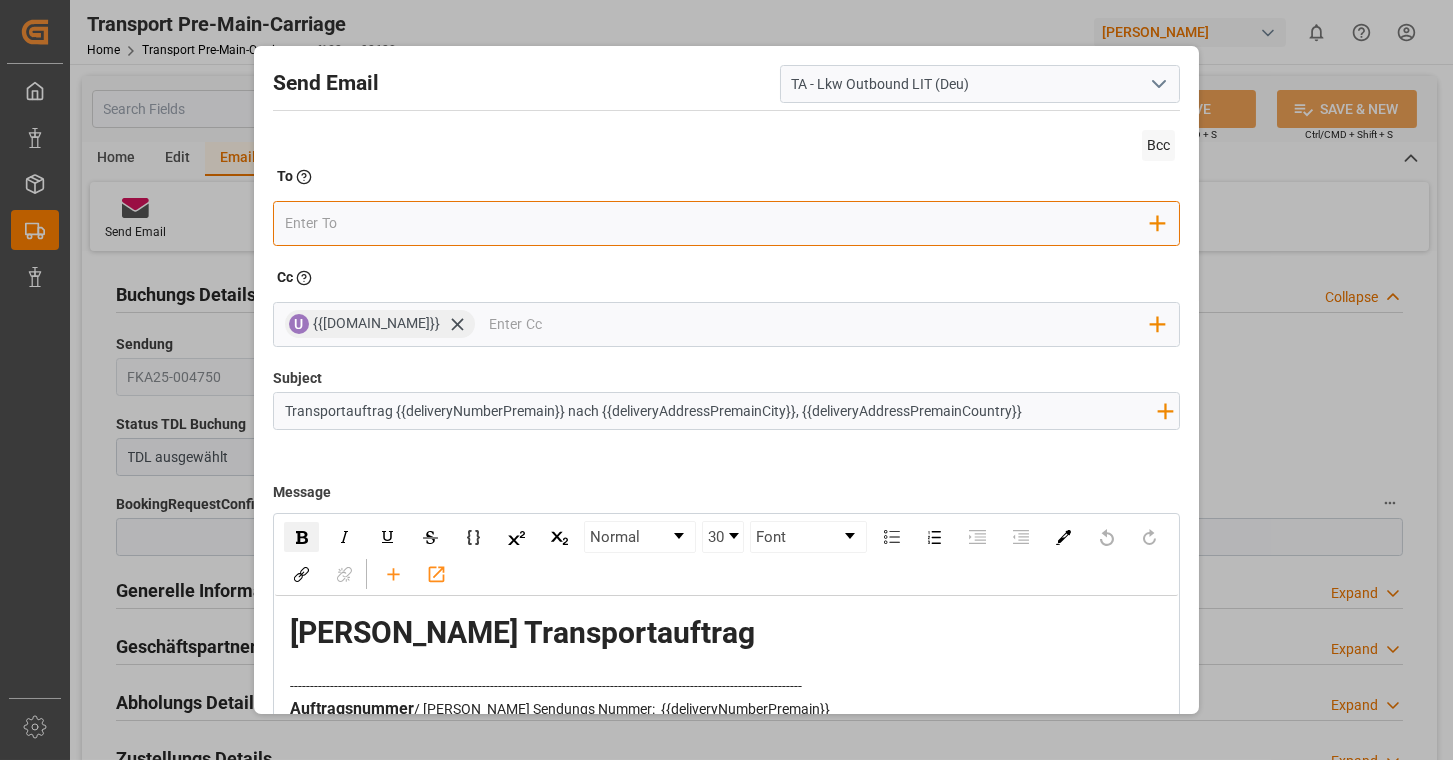 click at bounding box center [718, 223] 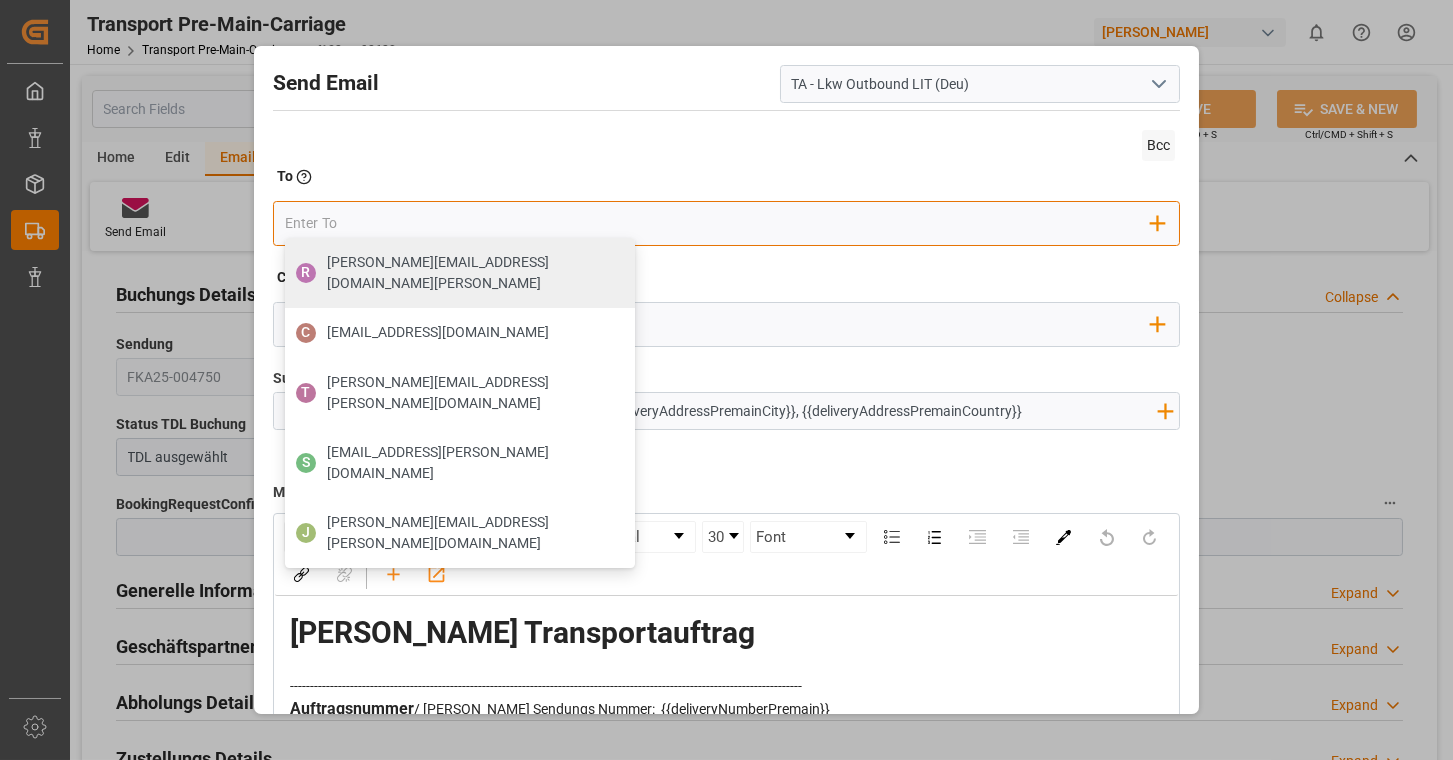 type on "[EMAIL_ADDRESS][DOMAIN_NAME]" 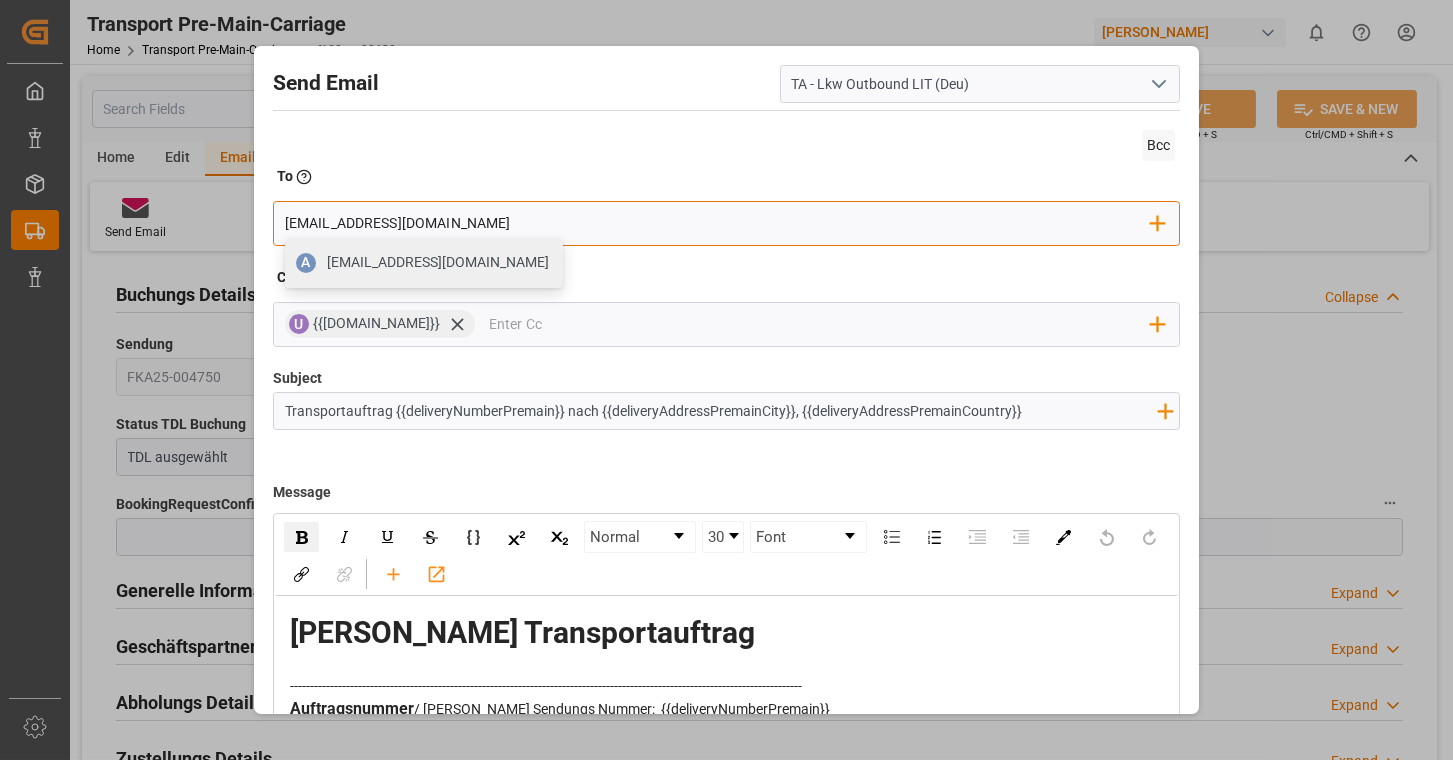 click on "[EMAIL_ADDRESS][DOMAIN_NAME]" at bounding box center [438, 262] 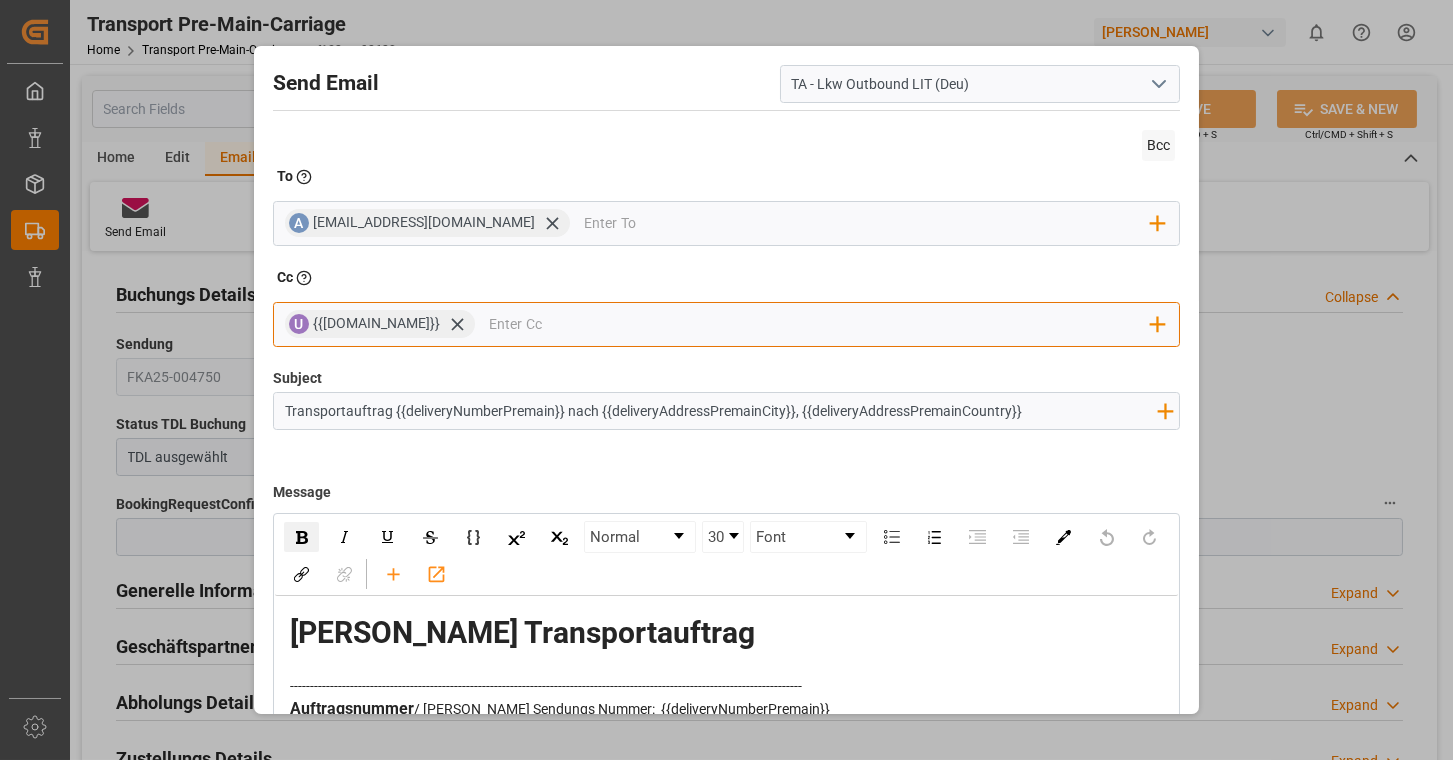 click at bounding box center [820, 324] 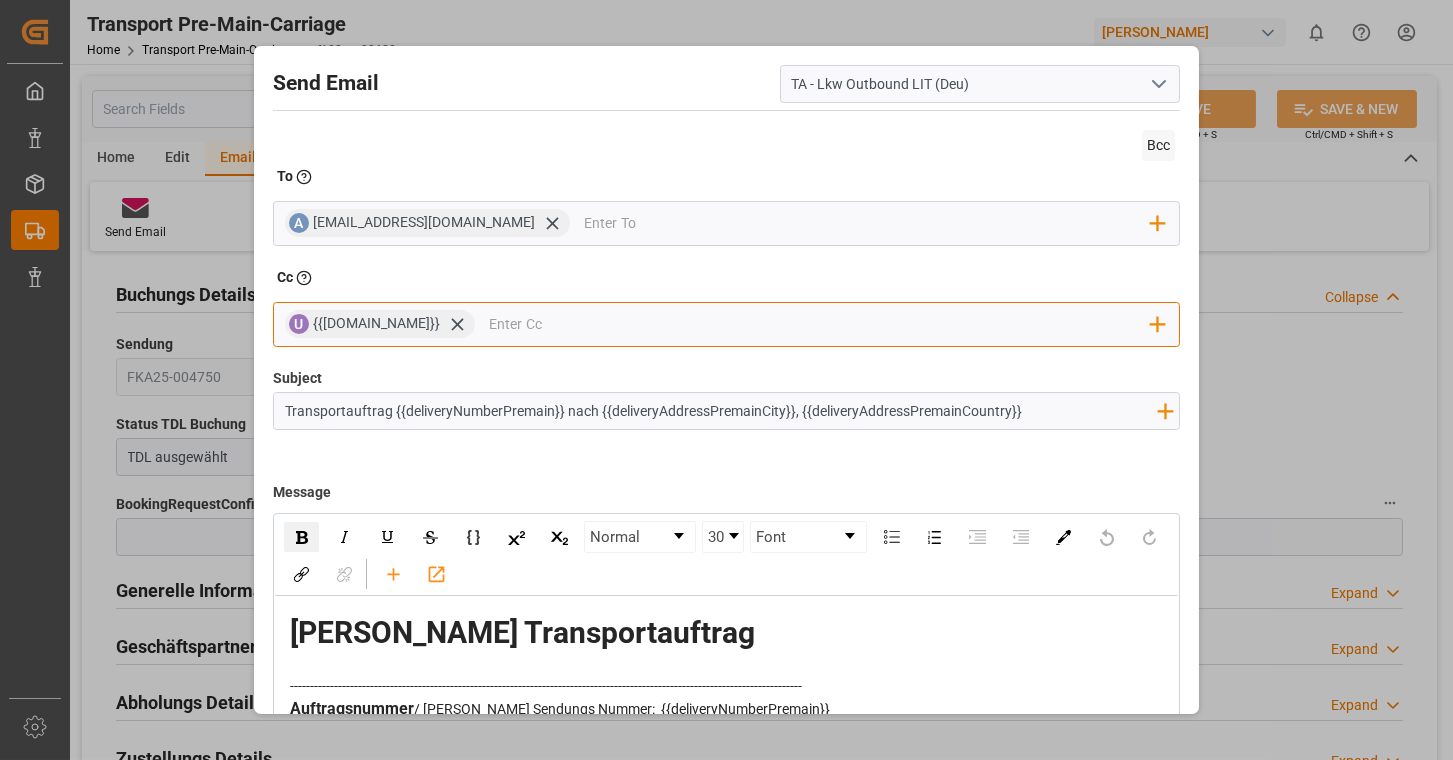 type on "najada" 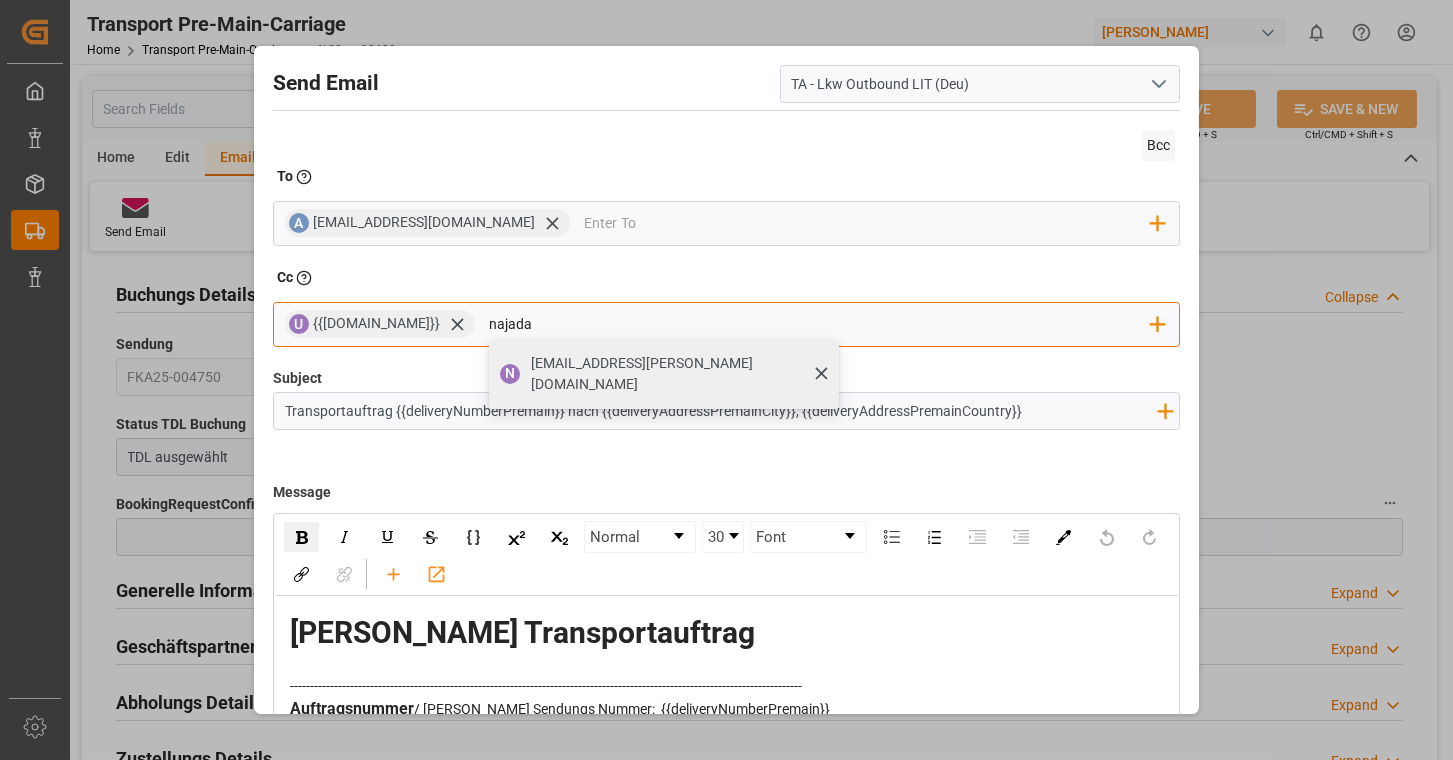 click on "[EMAIL_ADDRESS][PERSON_NAME][DOMAIN_NAME]" at bounding box center (678, 374) 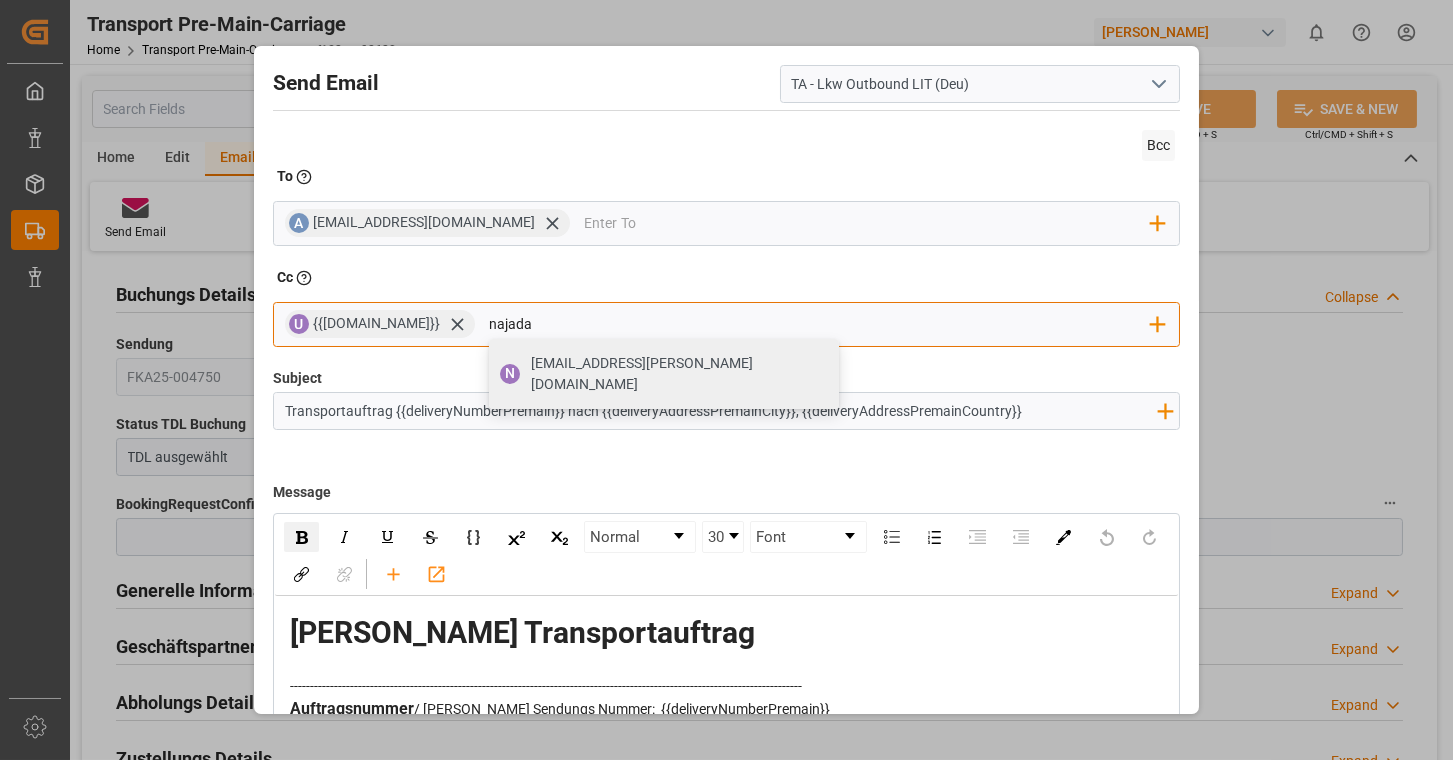 type 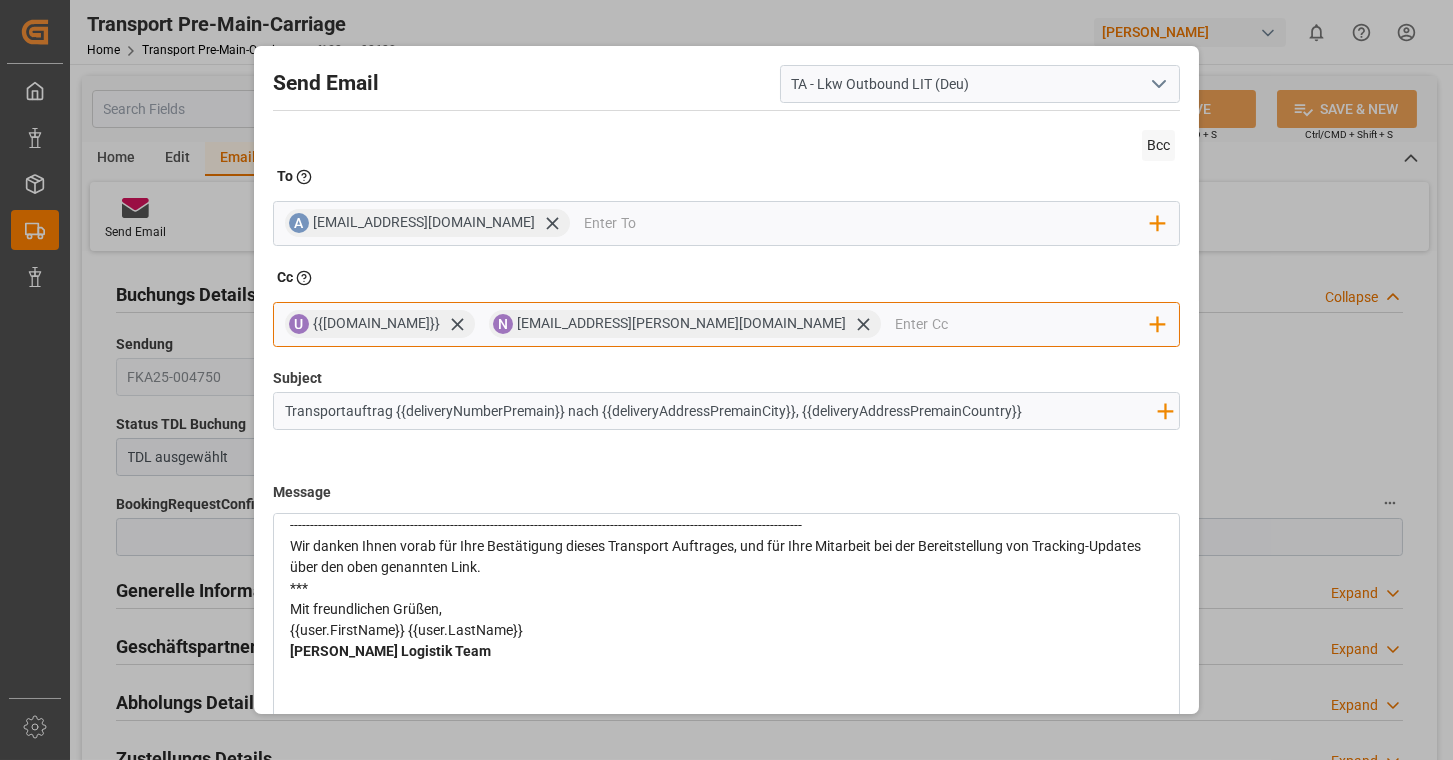 scroll, scrollTop: 1771, scrollLeft: 0, axis: vertical 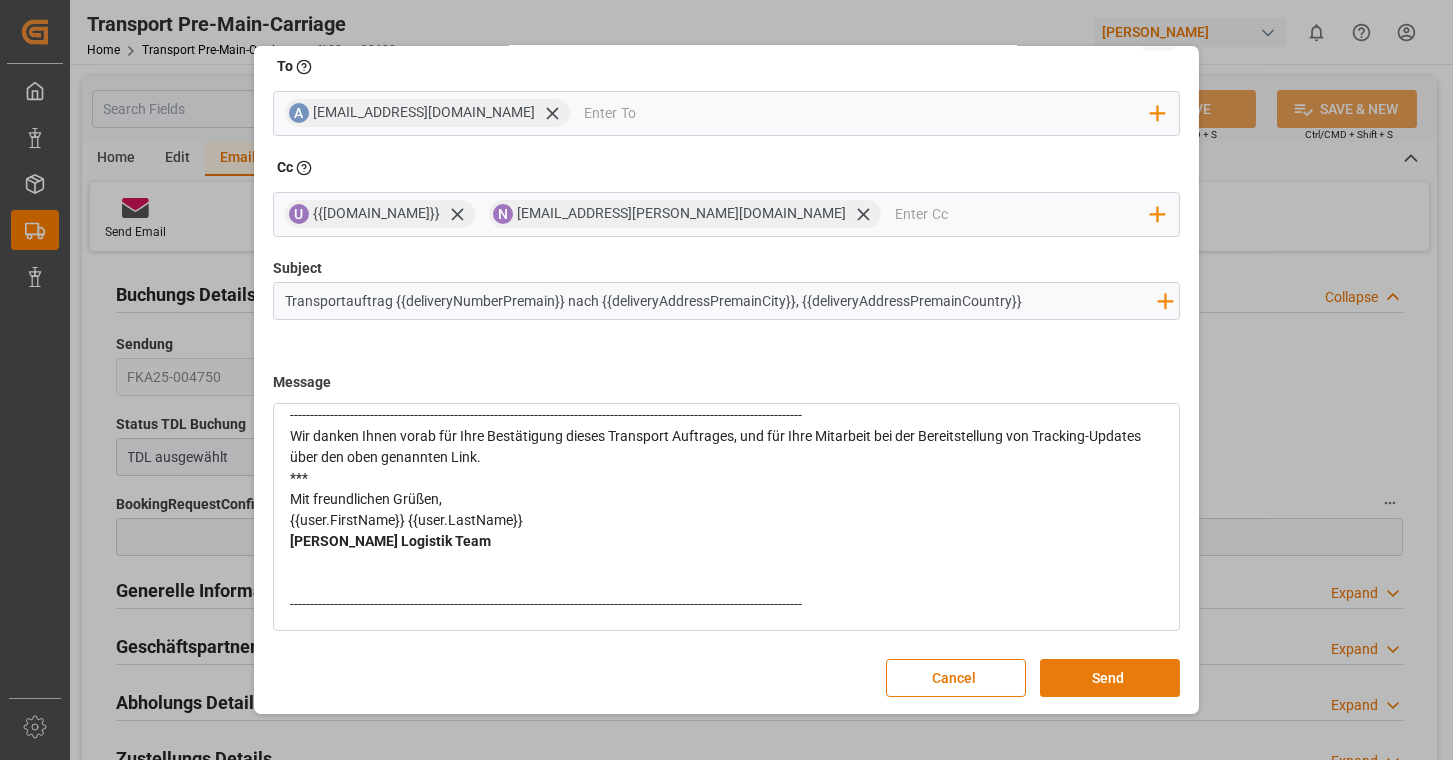click on "Send" at bounding box center [1110, 678] 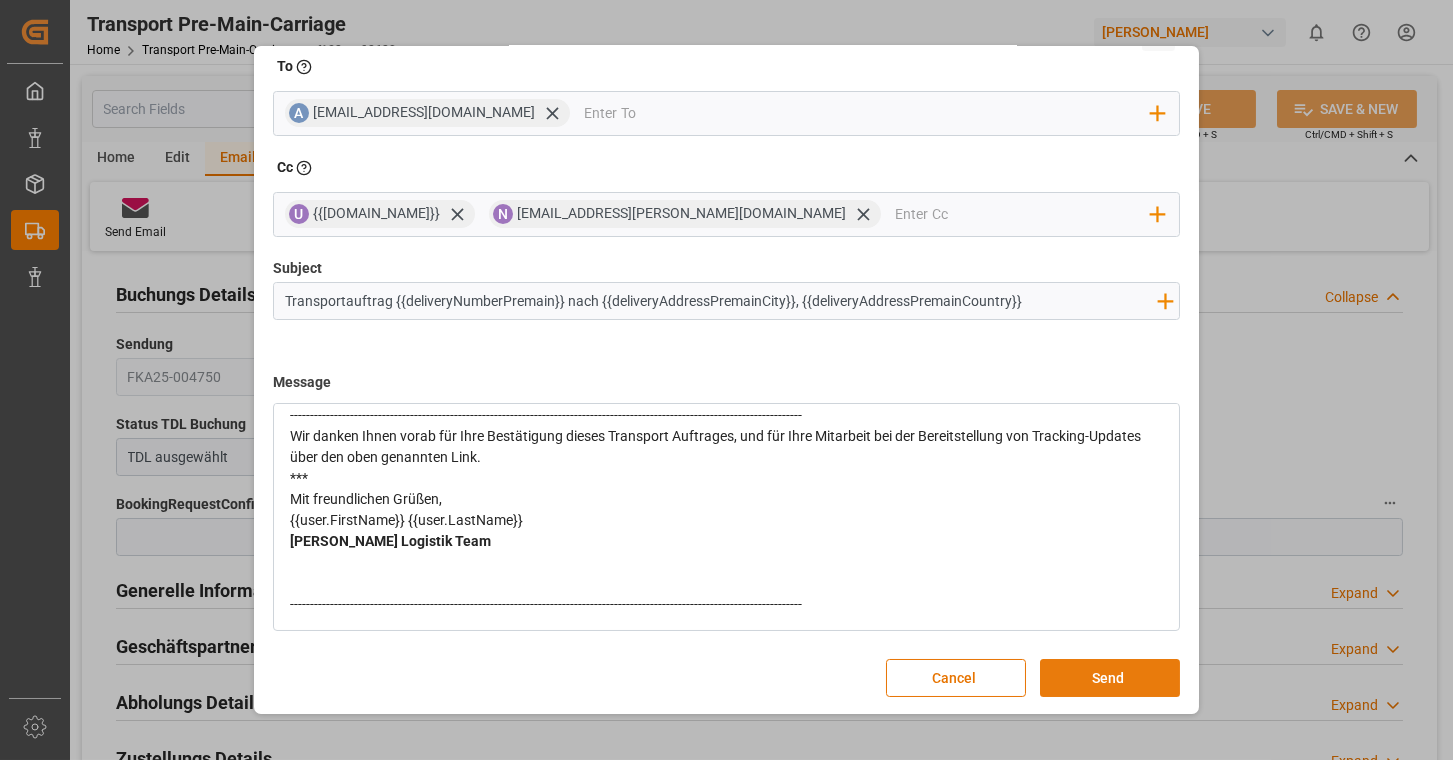 type 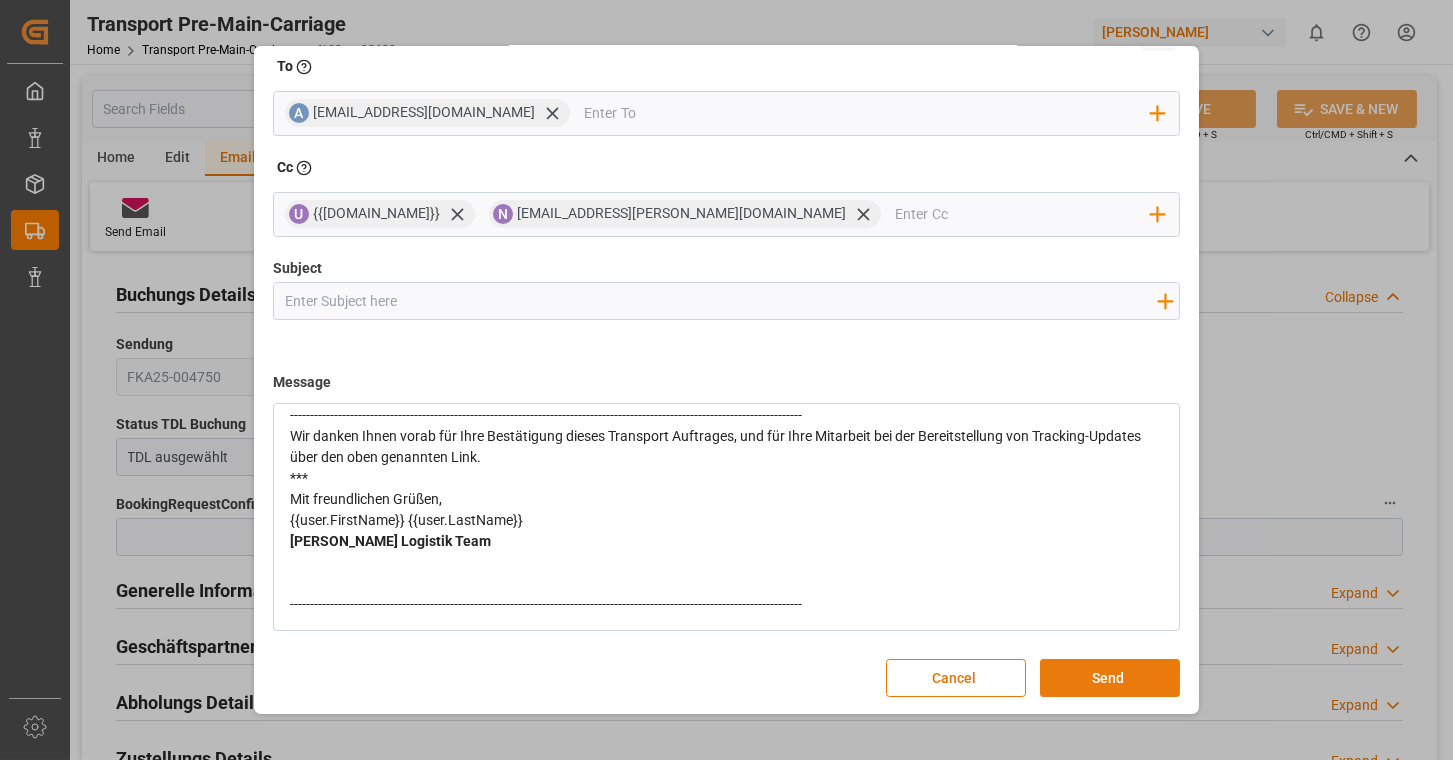 type 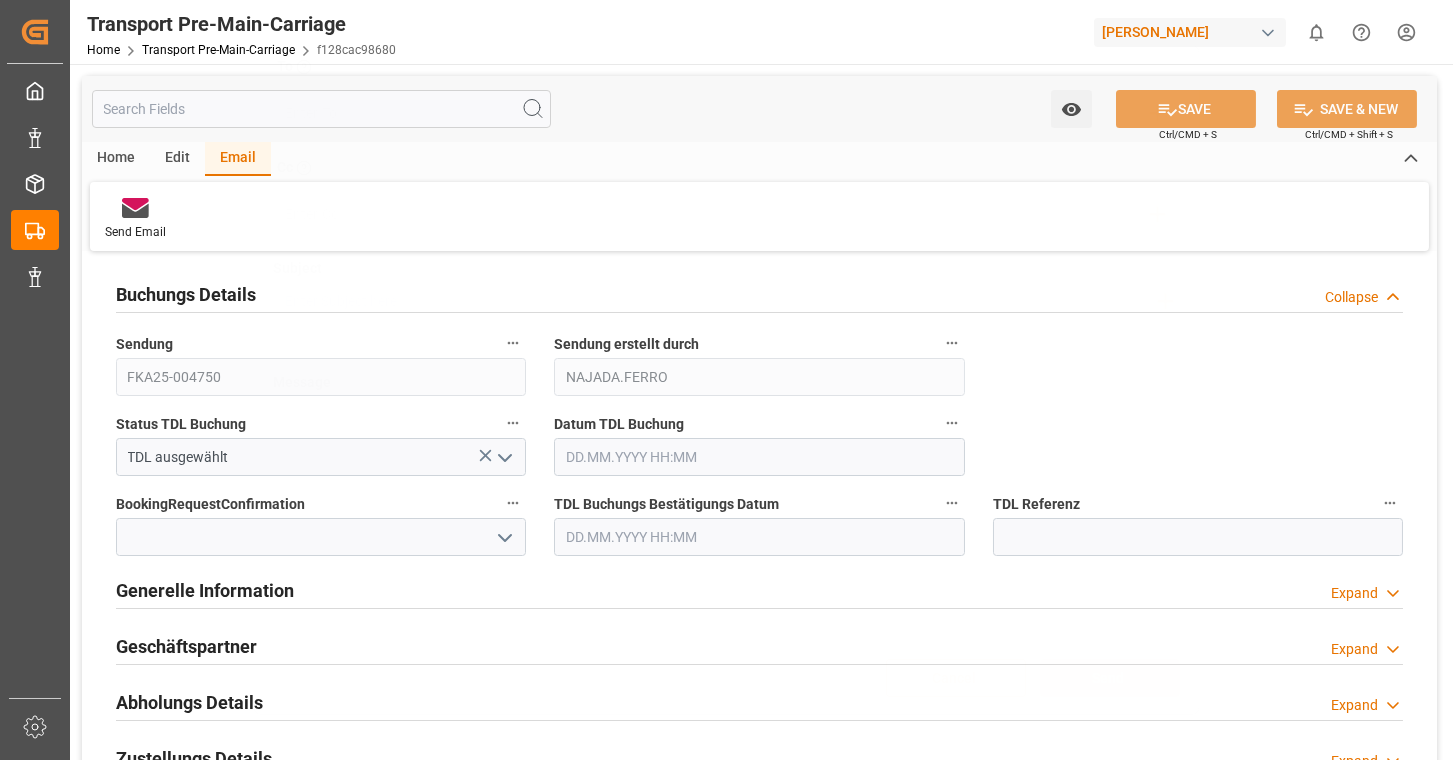 scroll, scrollTop: 0, scrollLeft: 0, axis: both 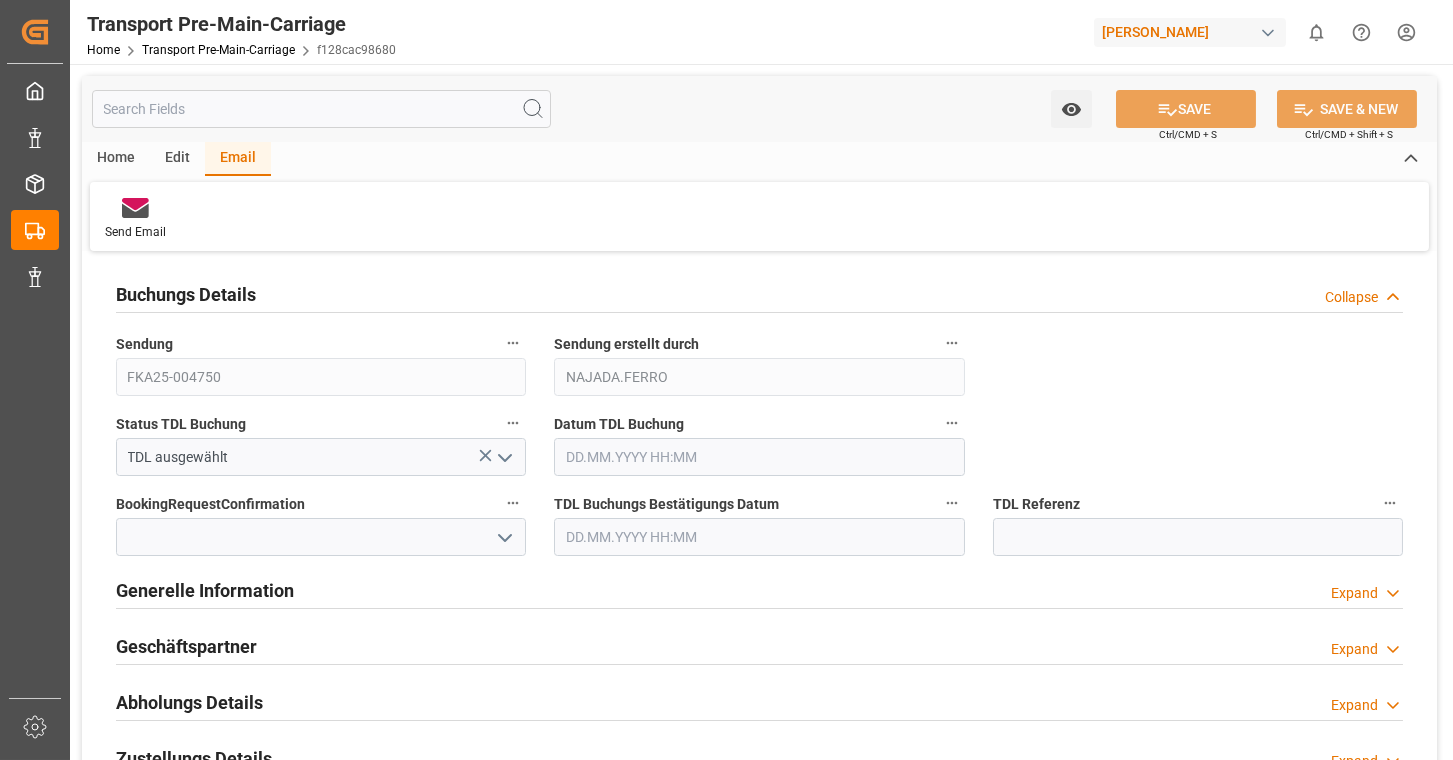 click 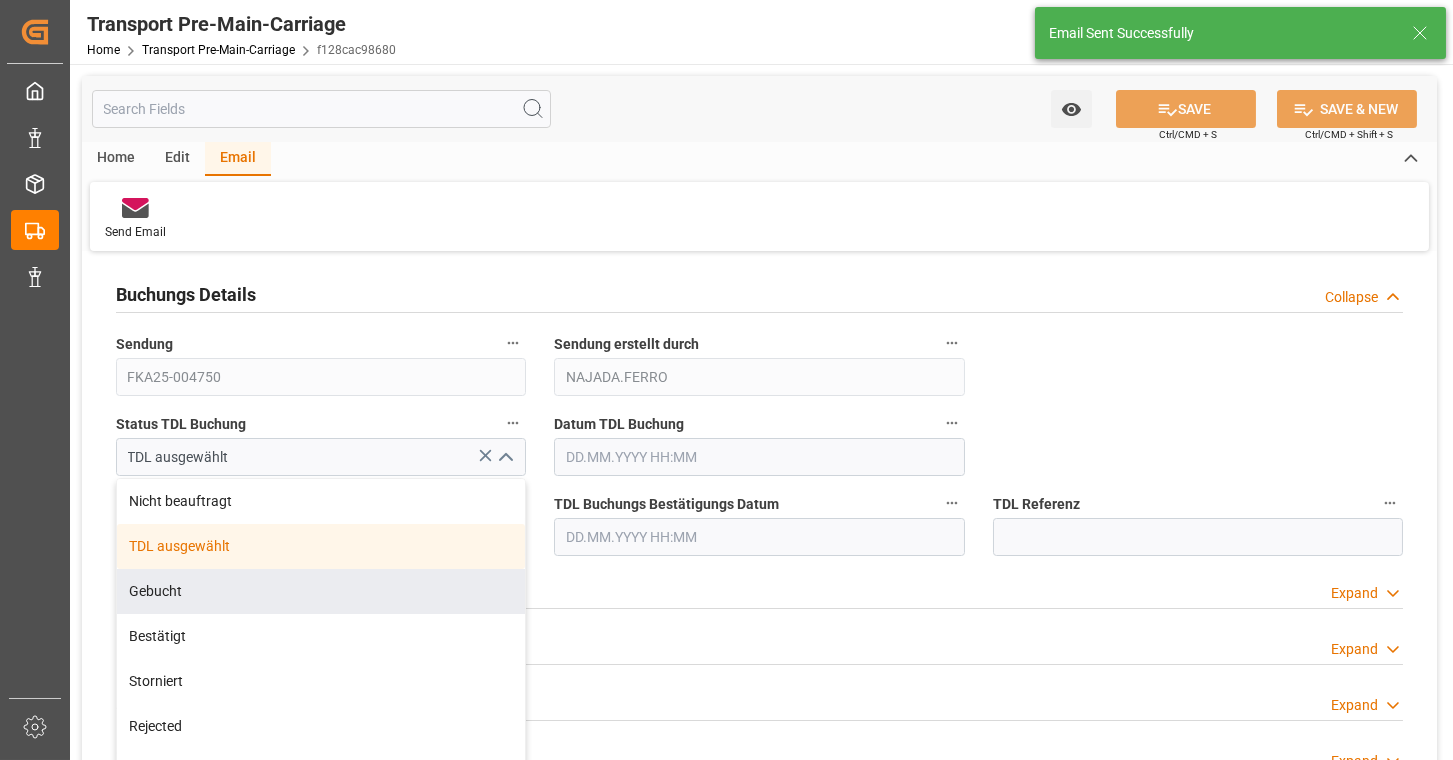 click on "Gebucht" at bounding box center (321, 591) 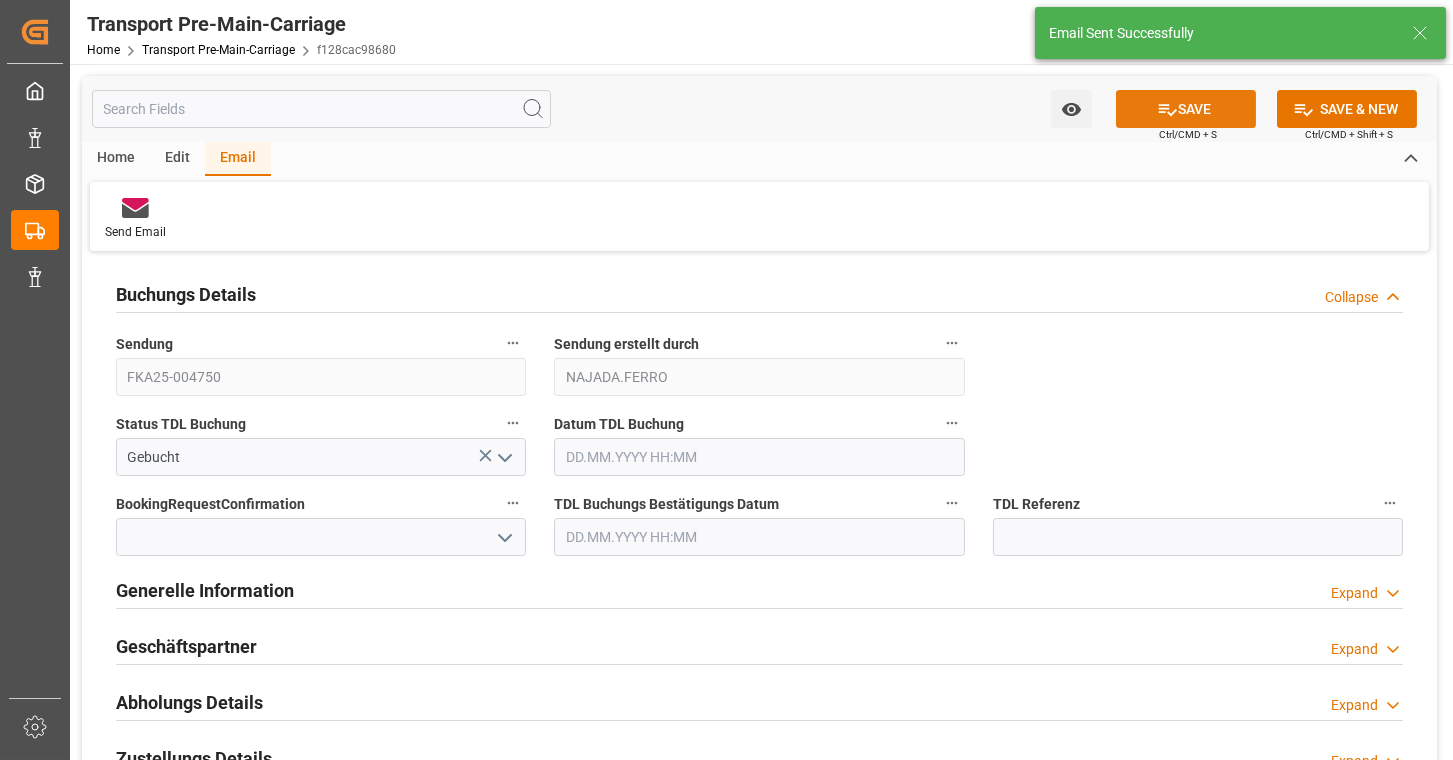 click on "SAVE" at bounding box center (1186, 109) 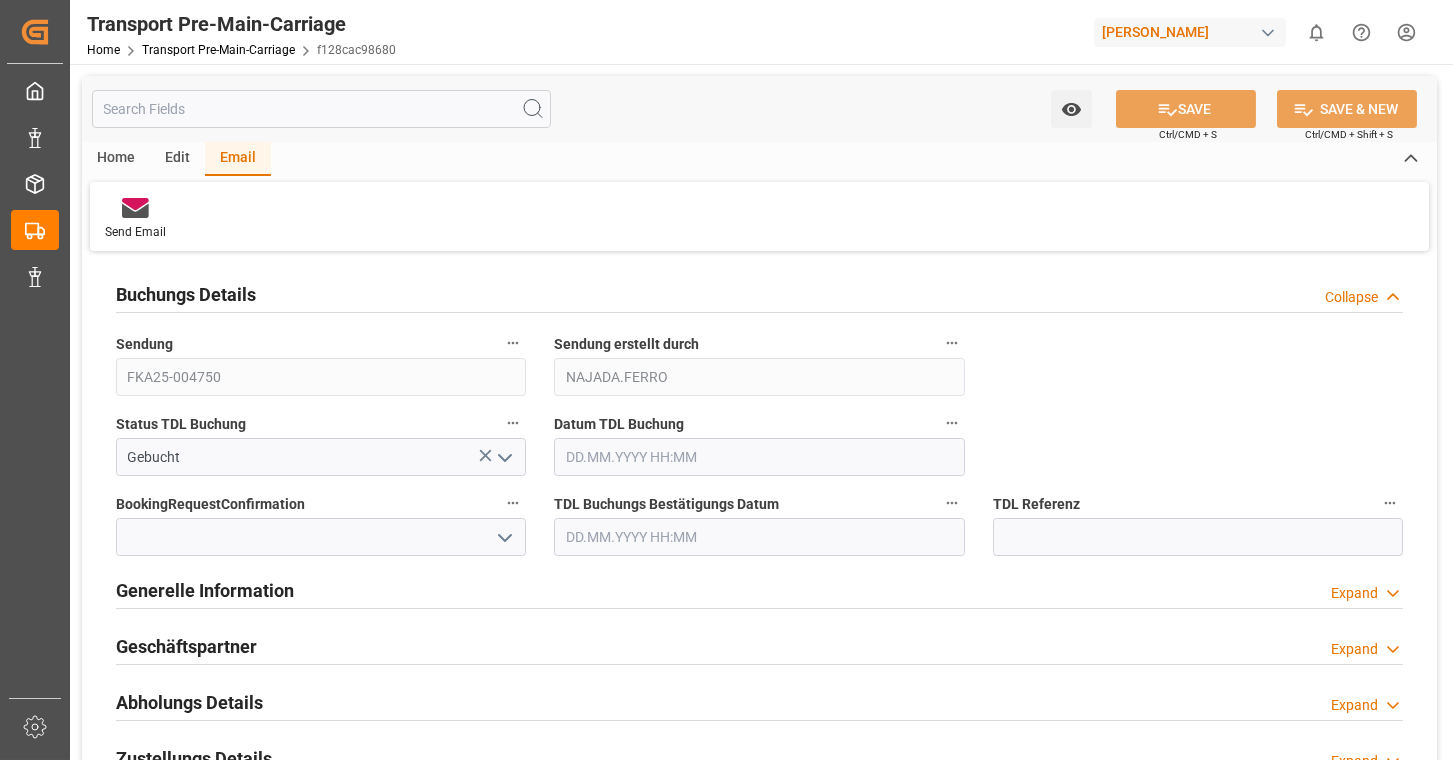 type on "[DATE] 09:49" 